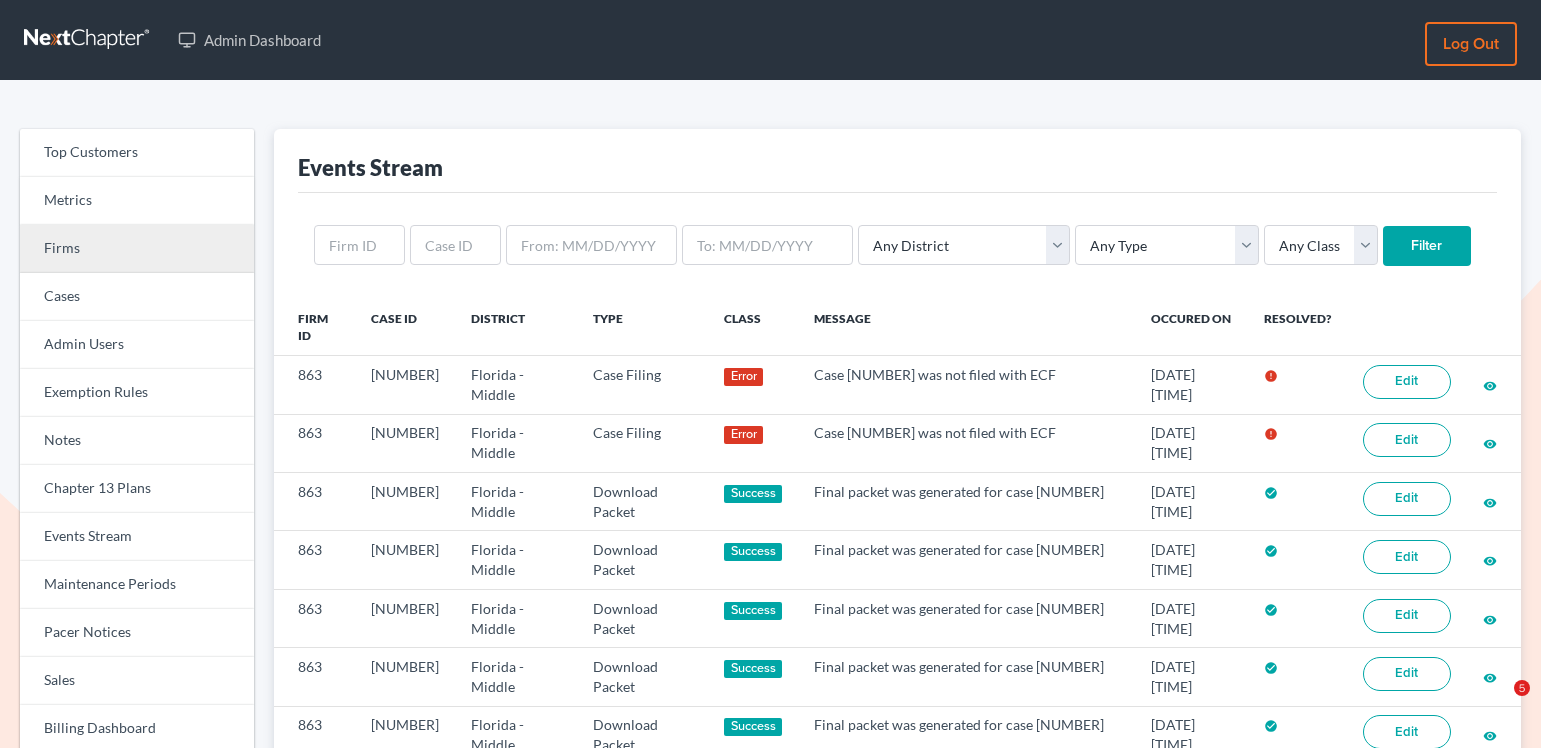 scroll, scrollTop: 0, scrollLeft: 0, axis: both 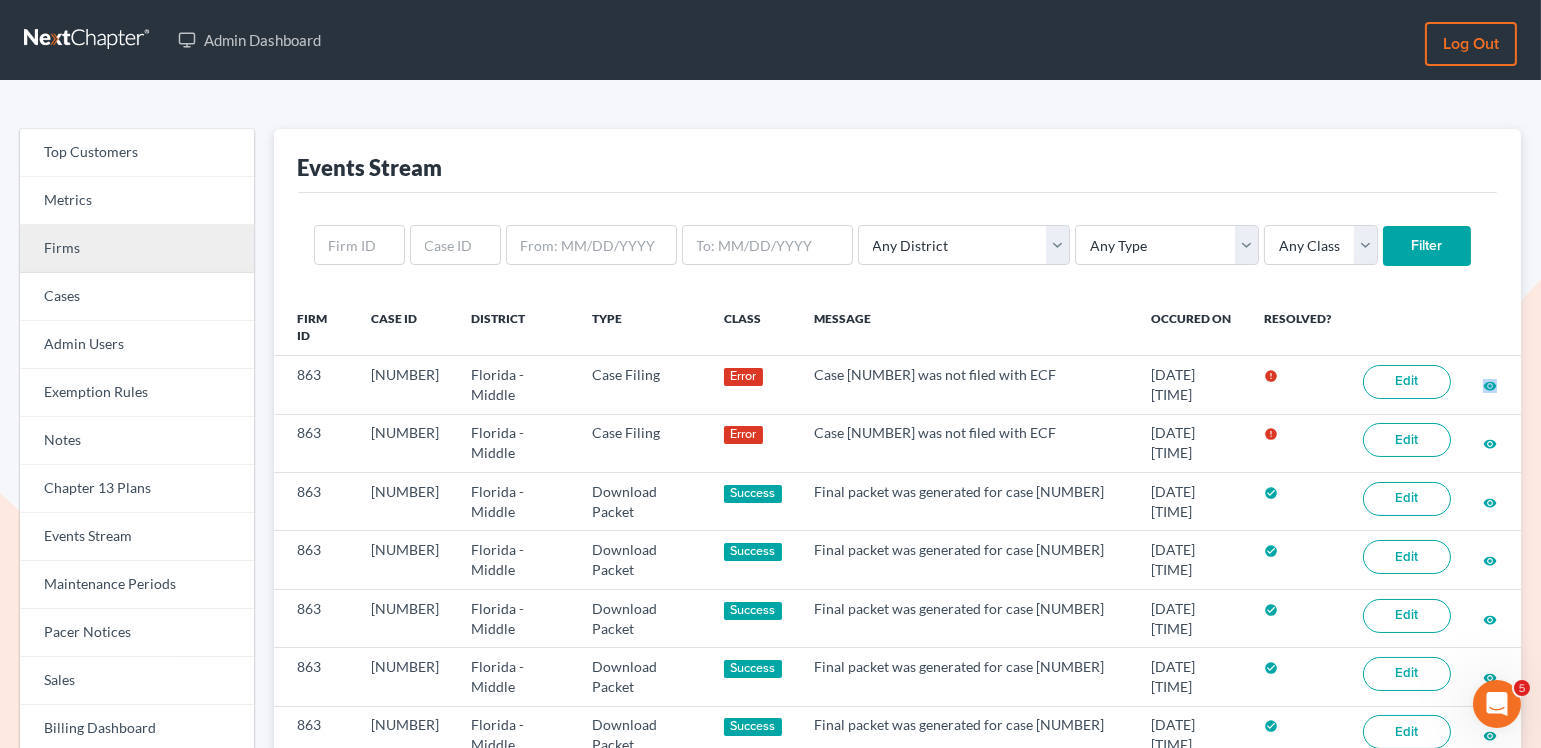 click on "Firms" at bounding box center [137, 249] 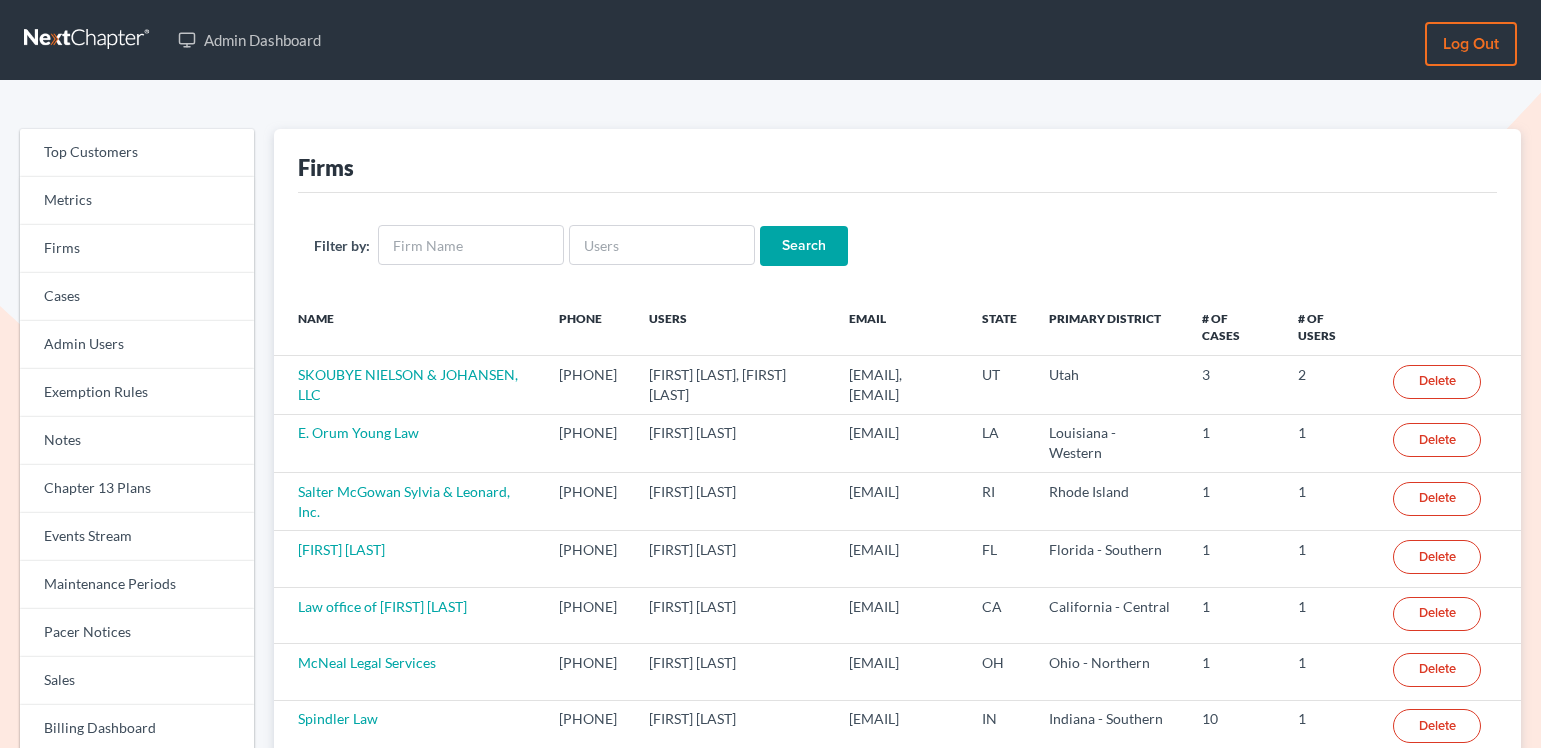 scroll, scrollTop: 0, scrollLeft: 0, axis: both 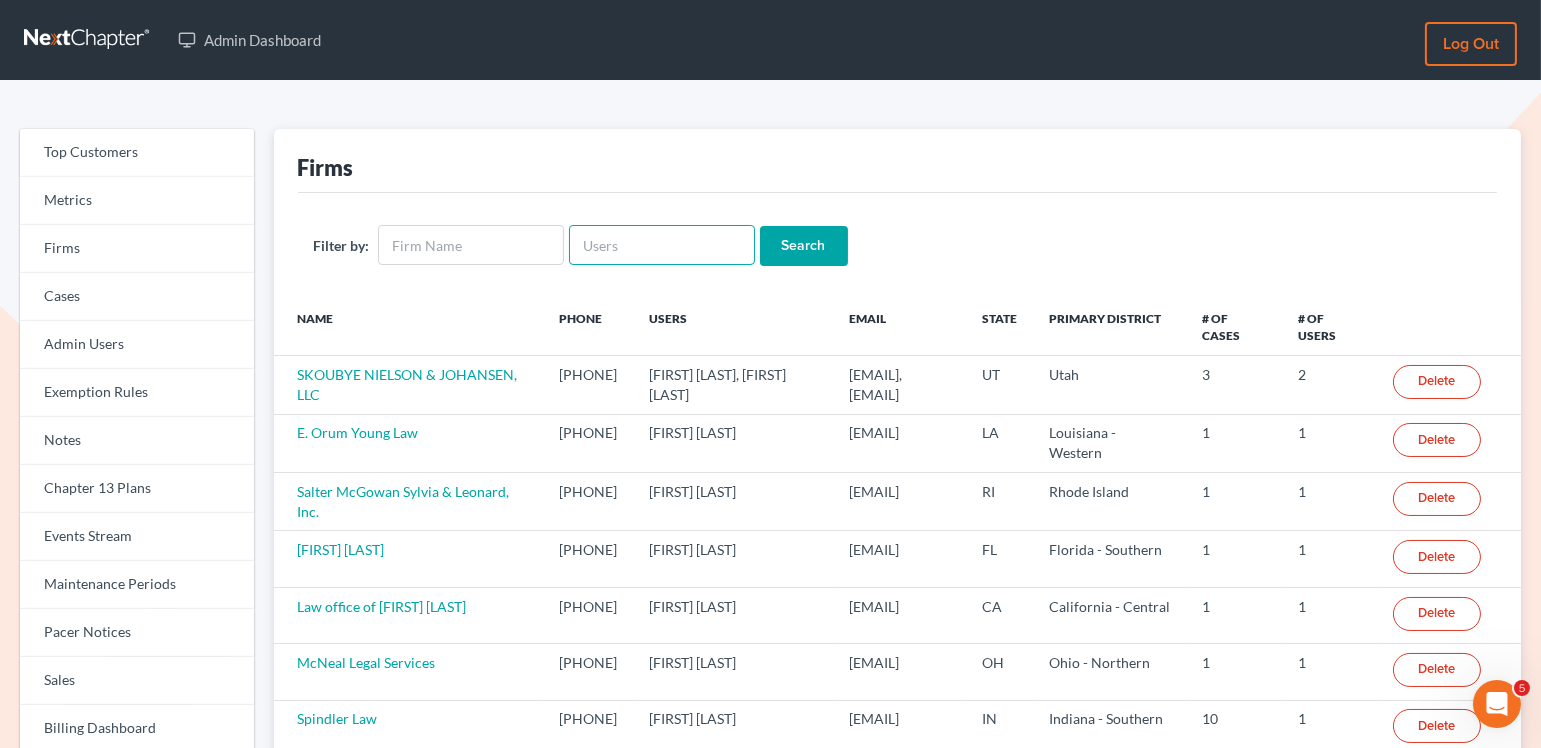 click at bounding box center (662, 245) 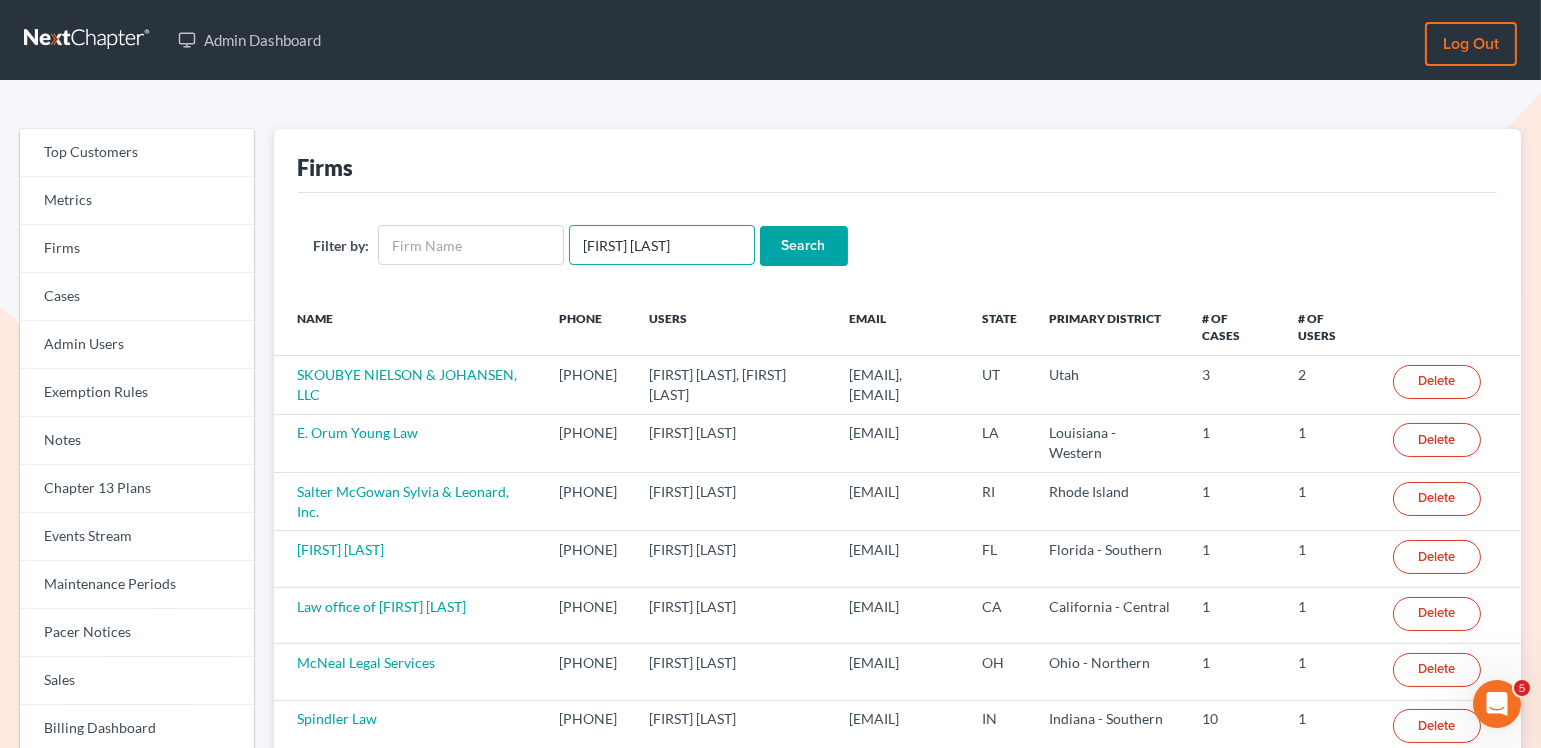 click on "Adam Farber" at bounding box center [662, 245] 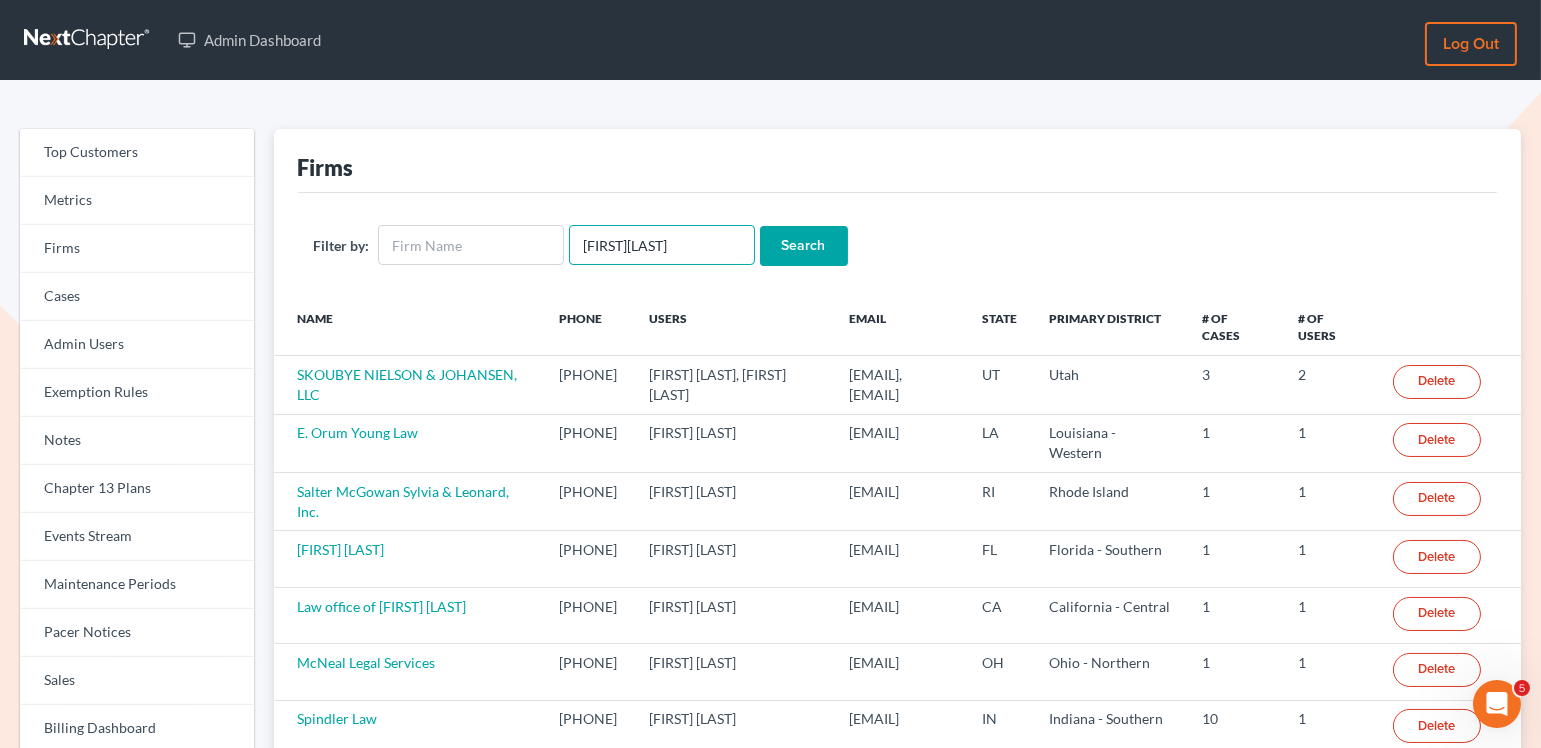 type on "AdamFarber" 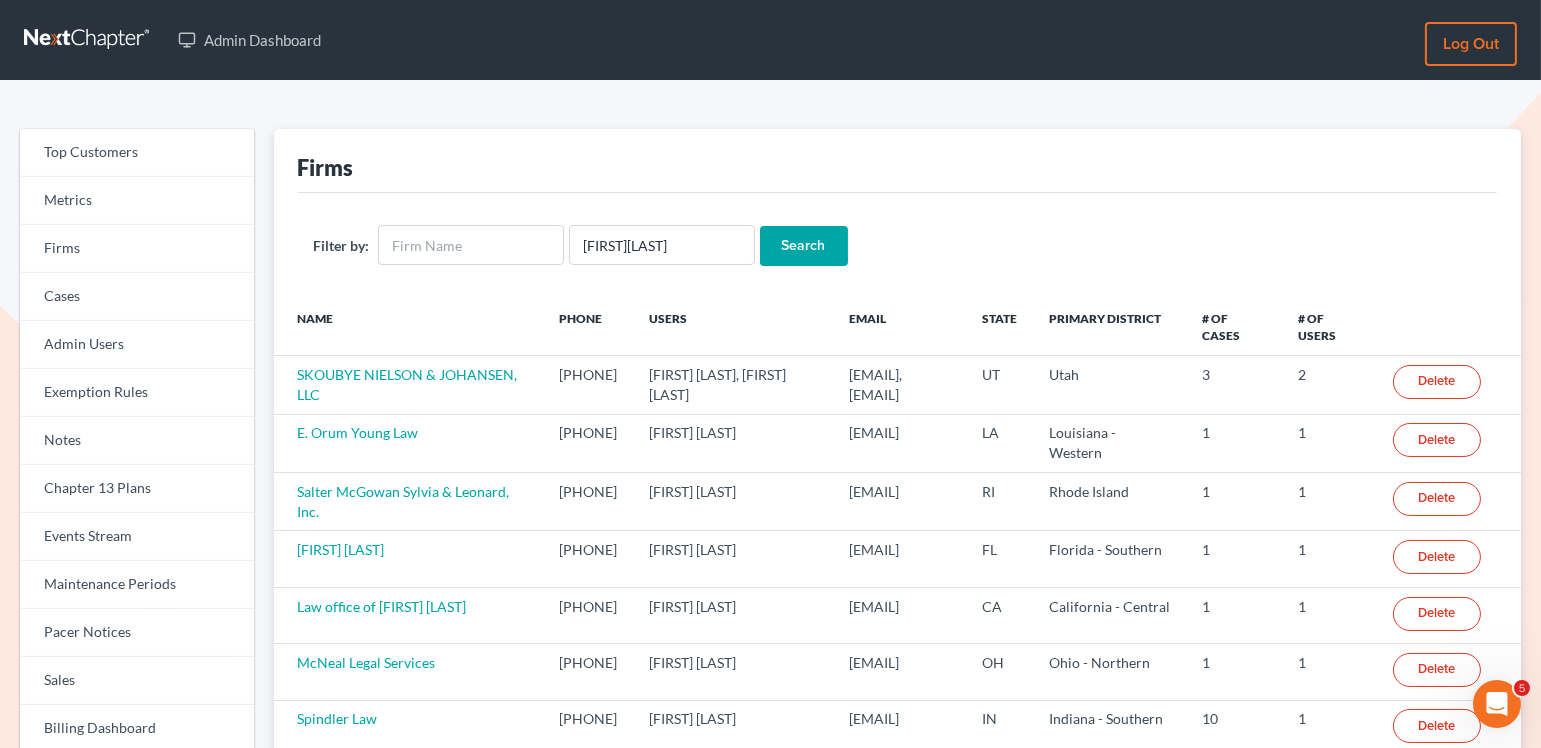 click on "Search" at bounding box center [804, 246] 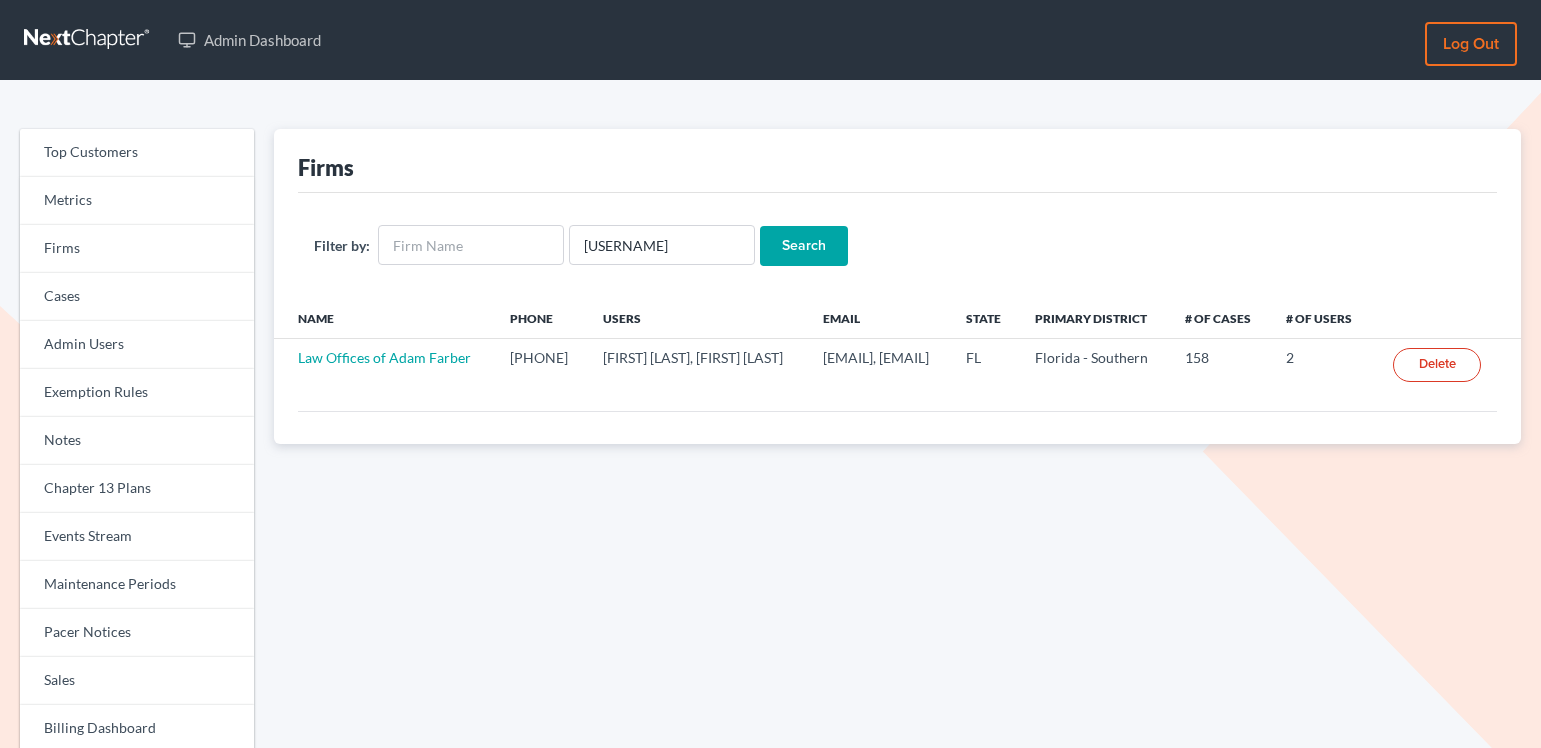 scroll, scrollTop: 0, scrollLeft: 0, axis: both 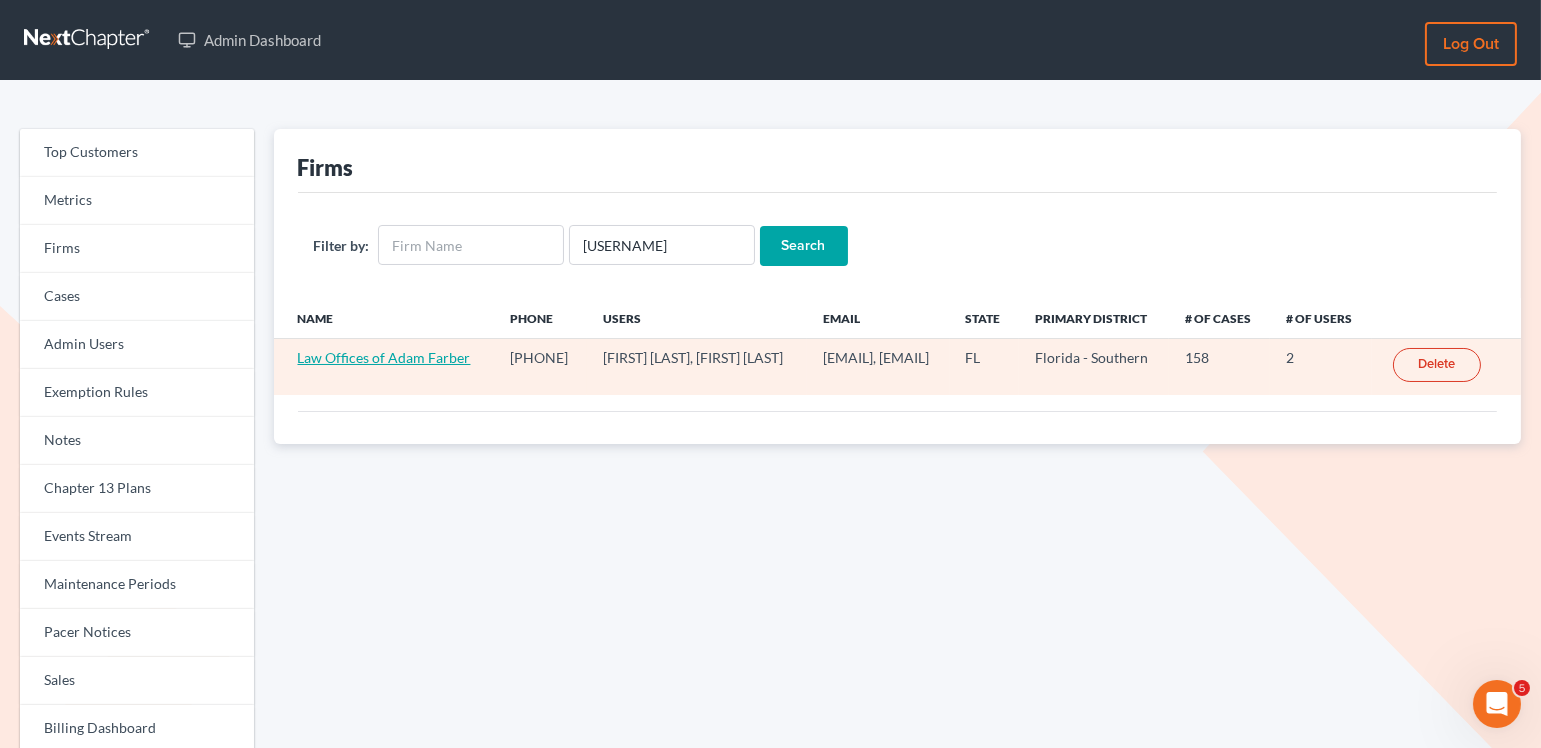 click on "Law Offices of Adam Farber" at bounding box center (384, 357) 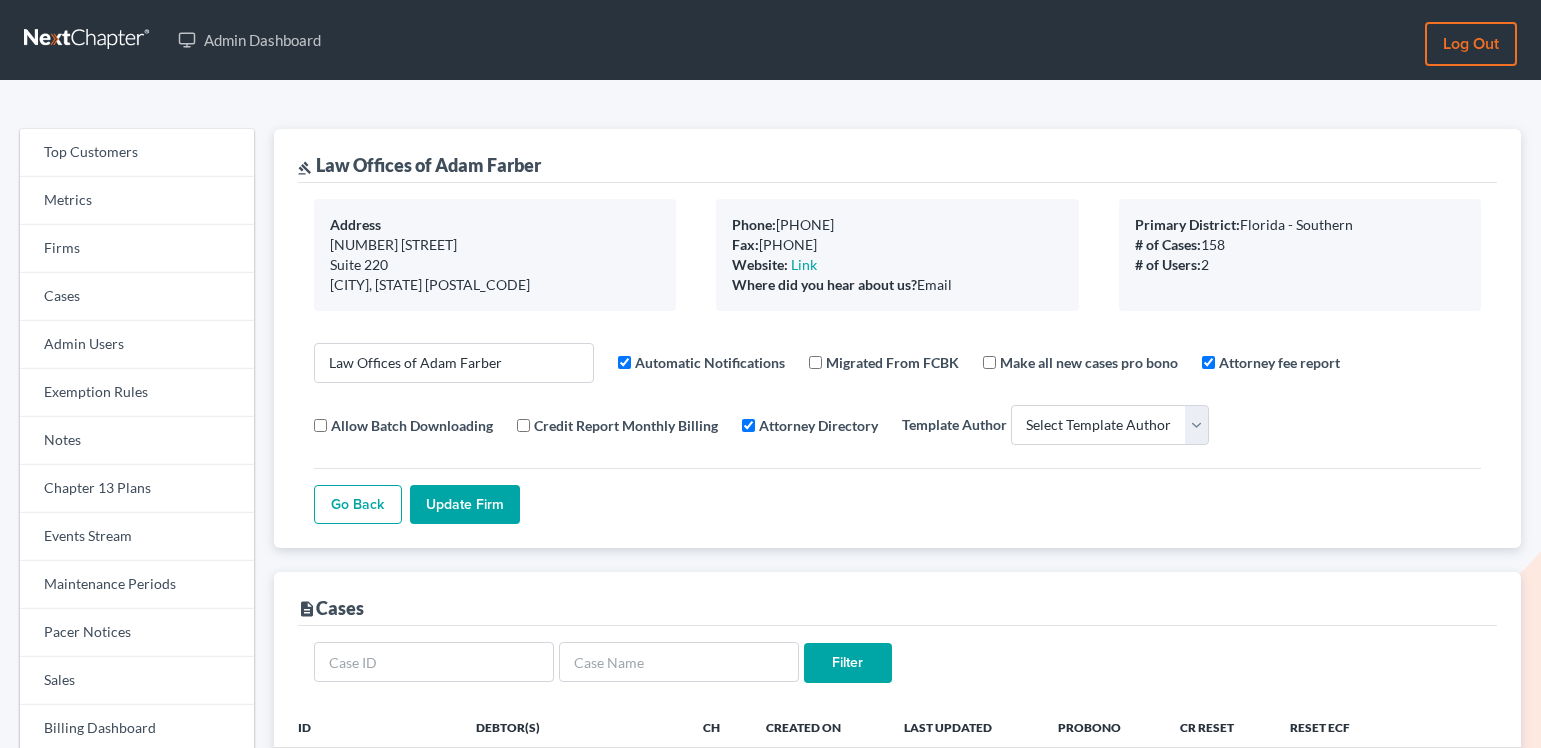 select 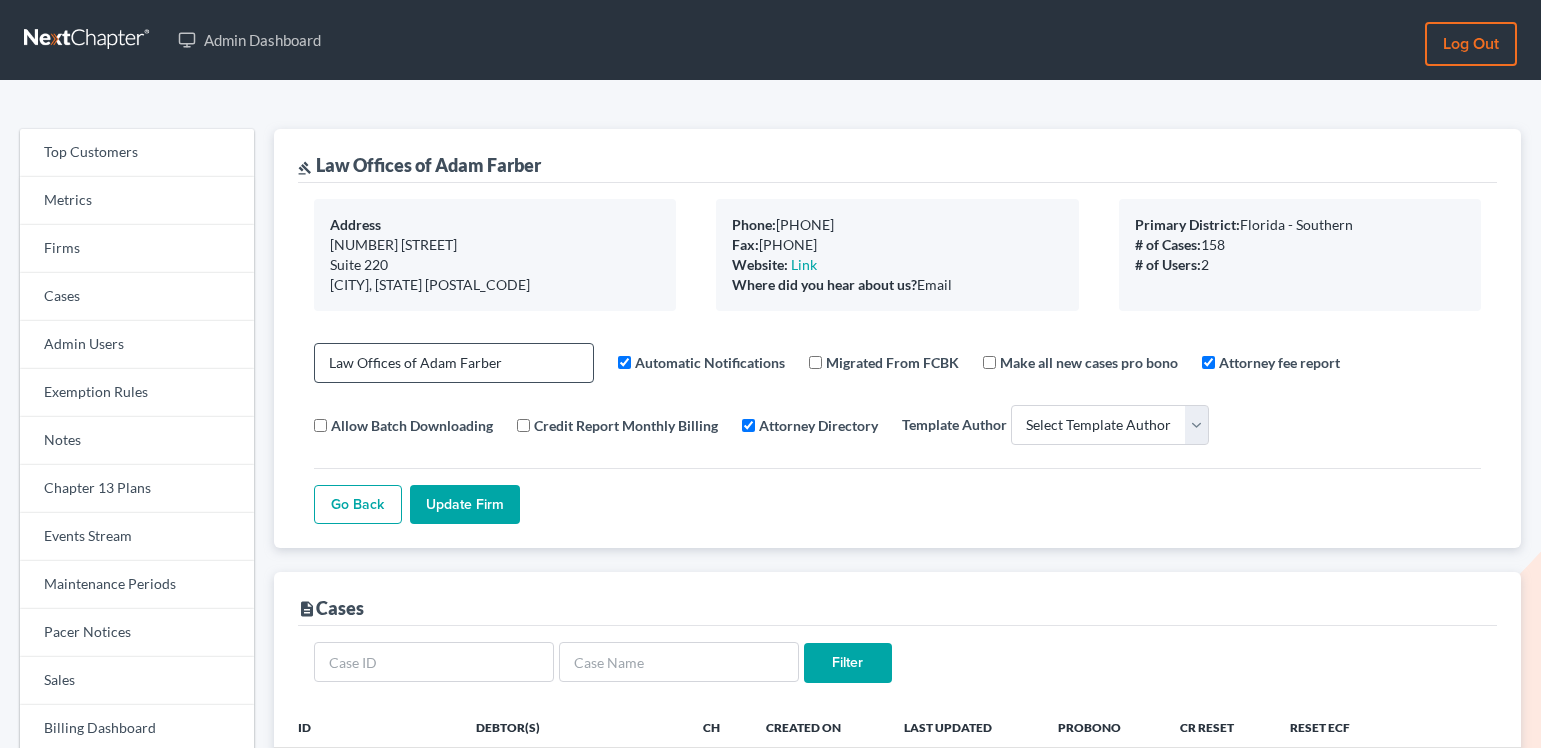 scroll, scrollTop: 0, scrollLeft: 0, axis: both 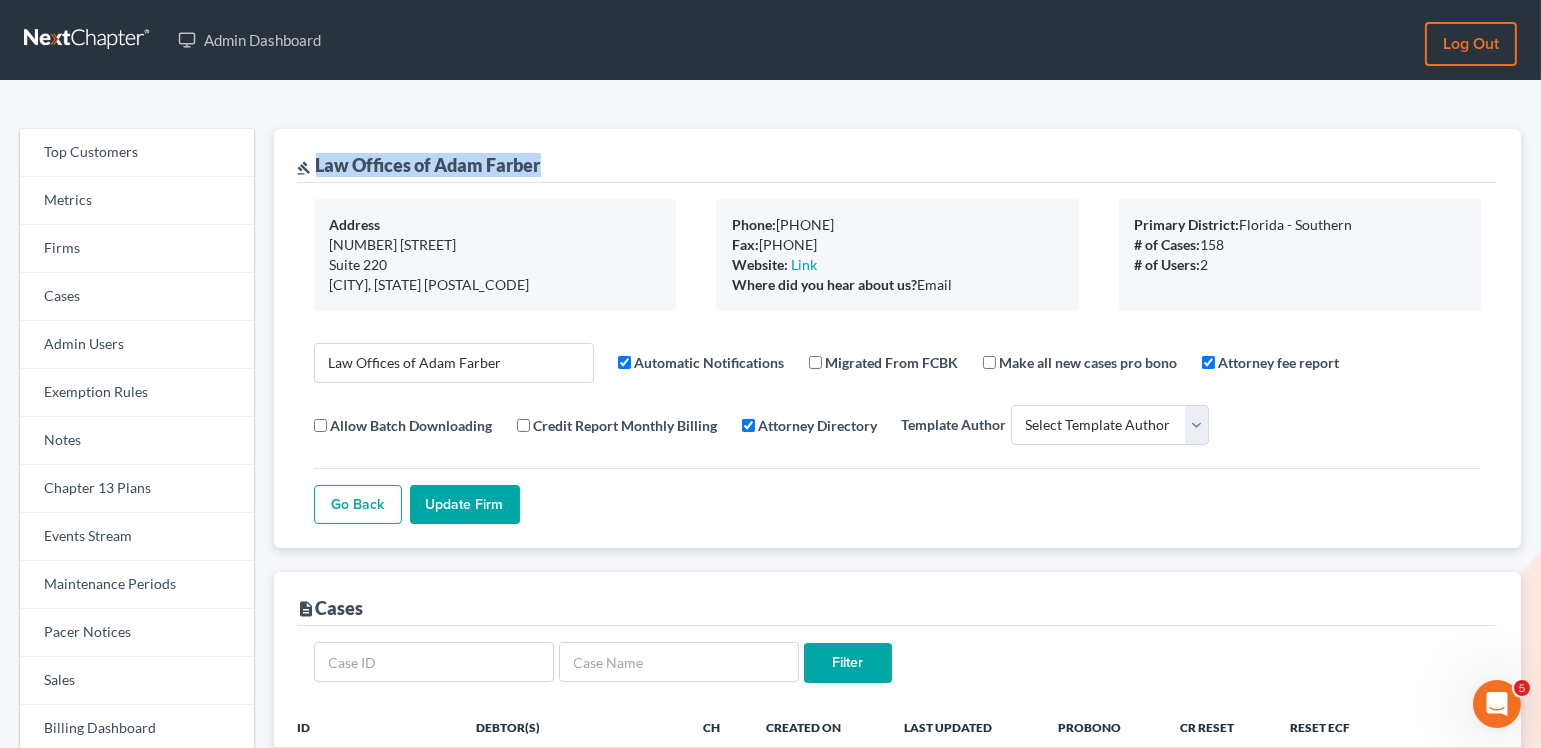 drag, startPoint x: 563, startPoint y: 165, endPoint x: 313, endPoint y: 165, distance: 250 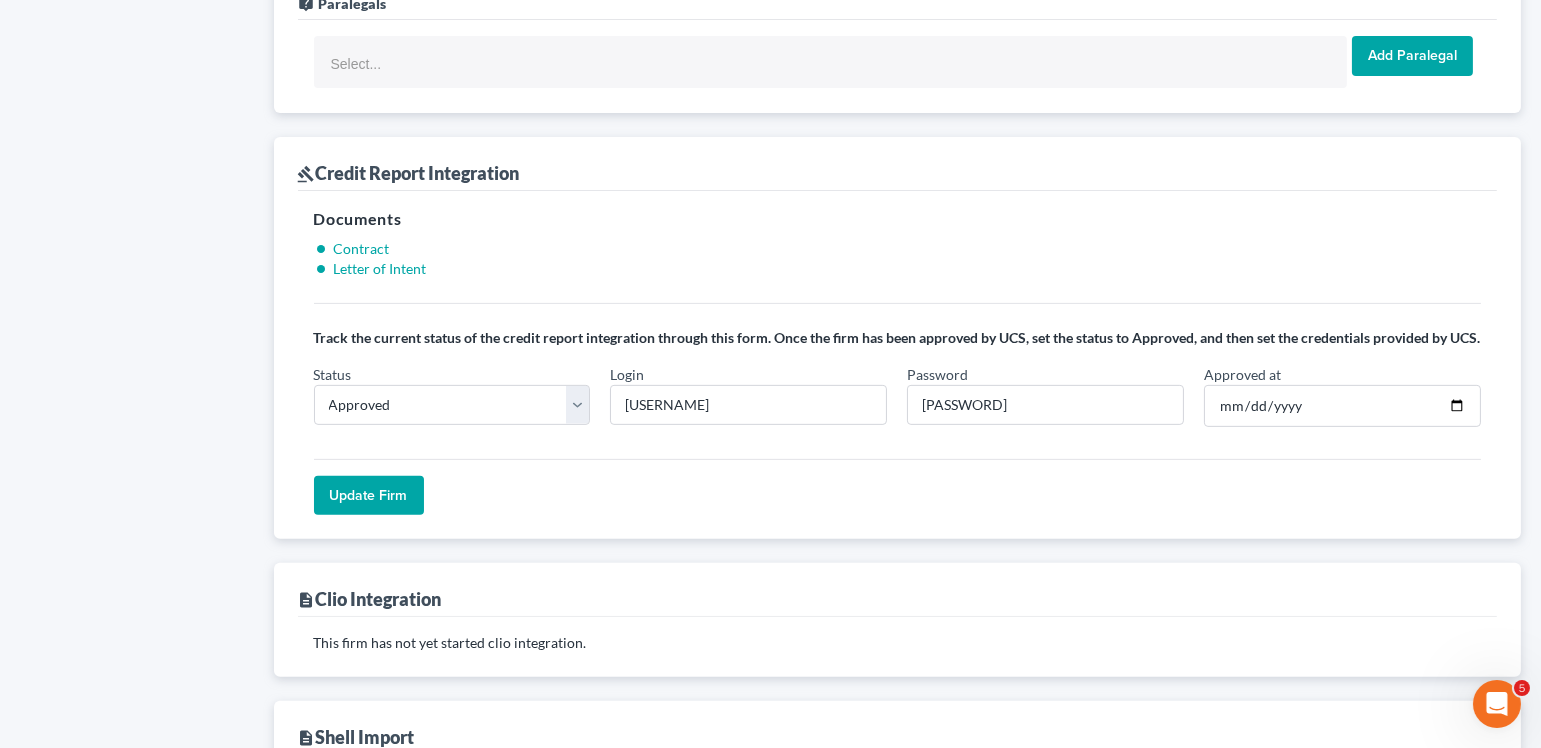 scroll, scrollTop: 1576, scrollLeft: 0, axis: vertical 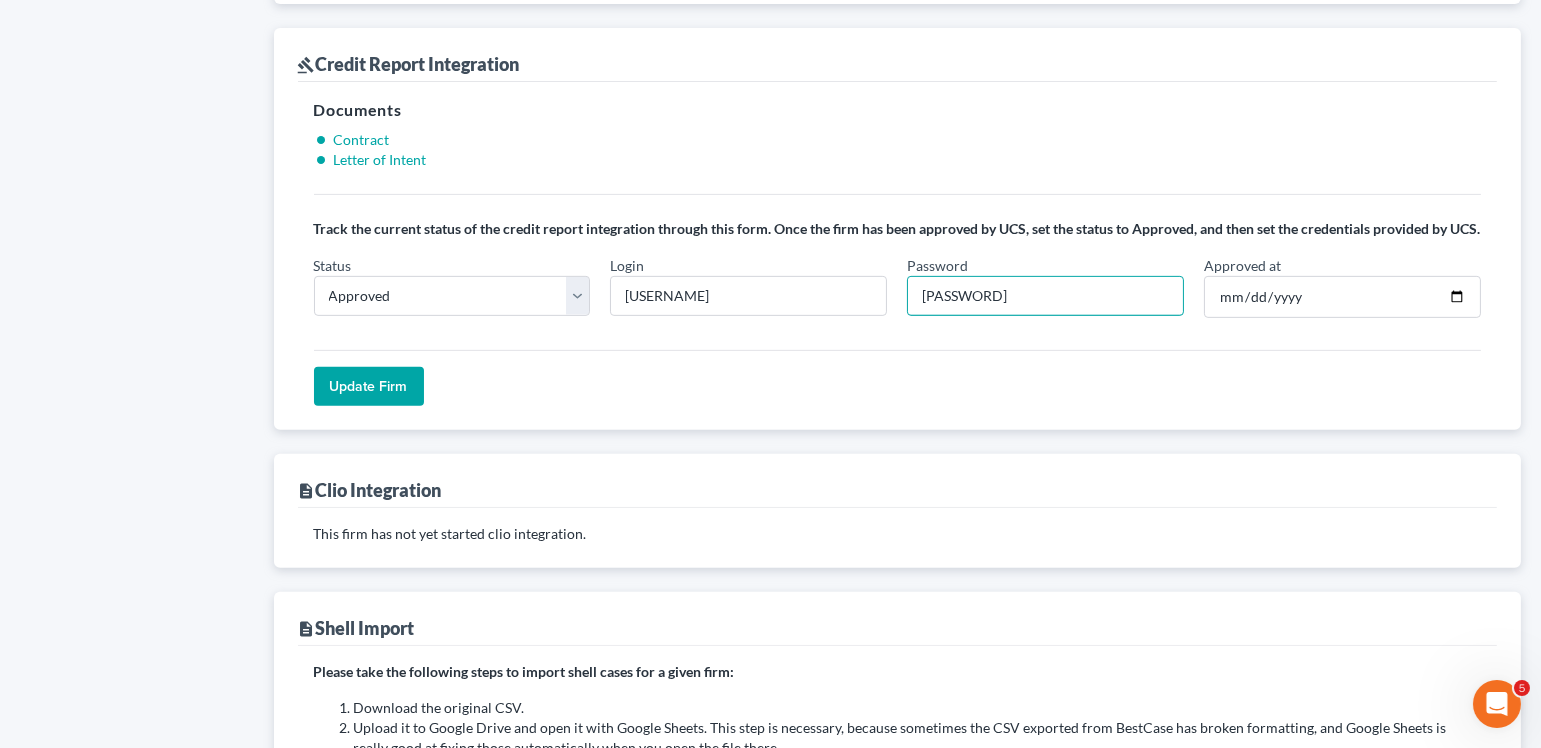 drag, startPoint x: 982, startPoint y: 302, endPoint x: 894, endPoint y: 302, distance: 88 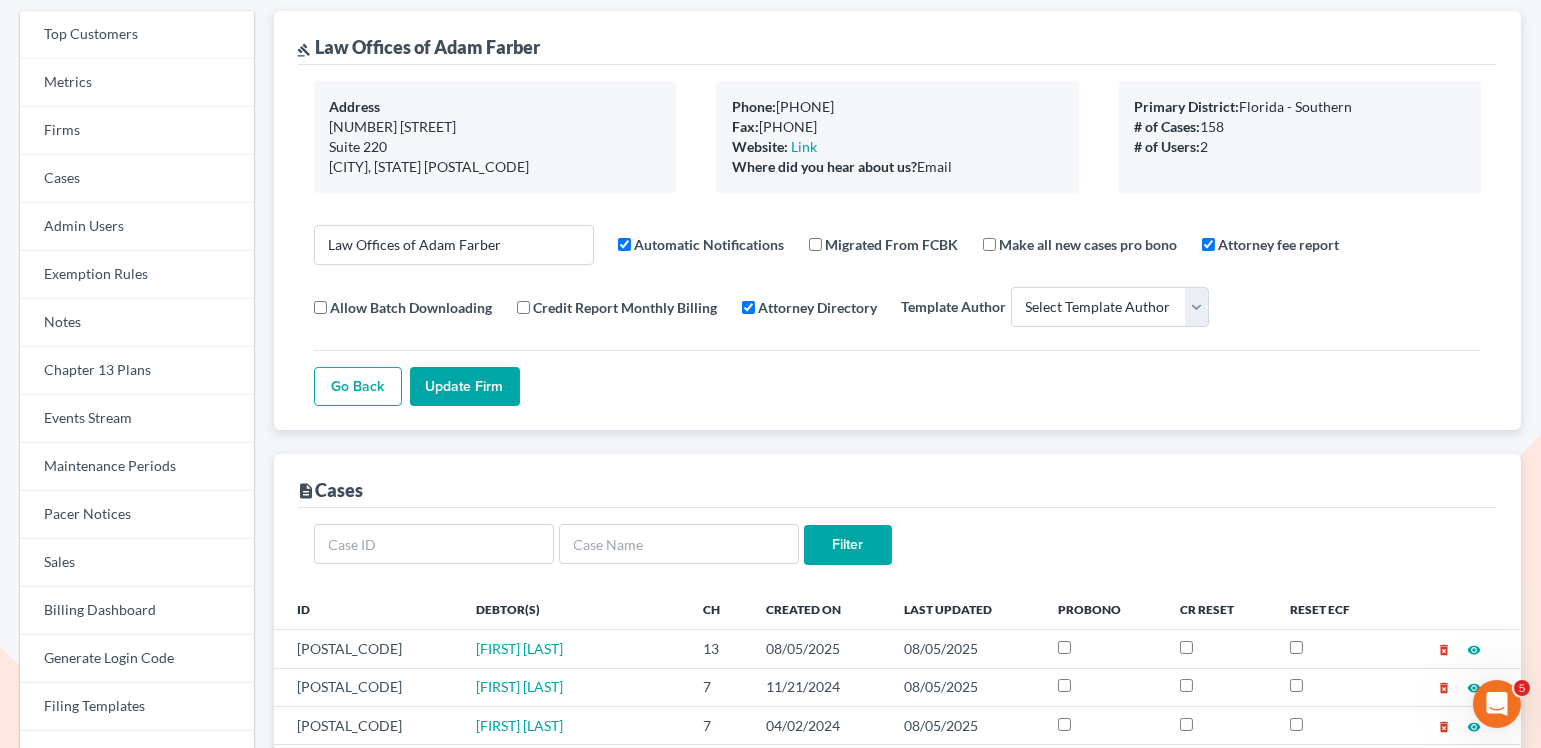 scroll, scrollTop: 0, scrollLeft: 0, axis: both 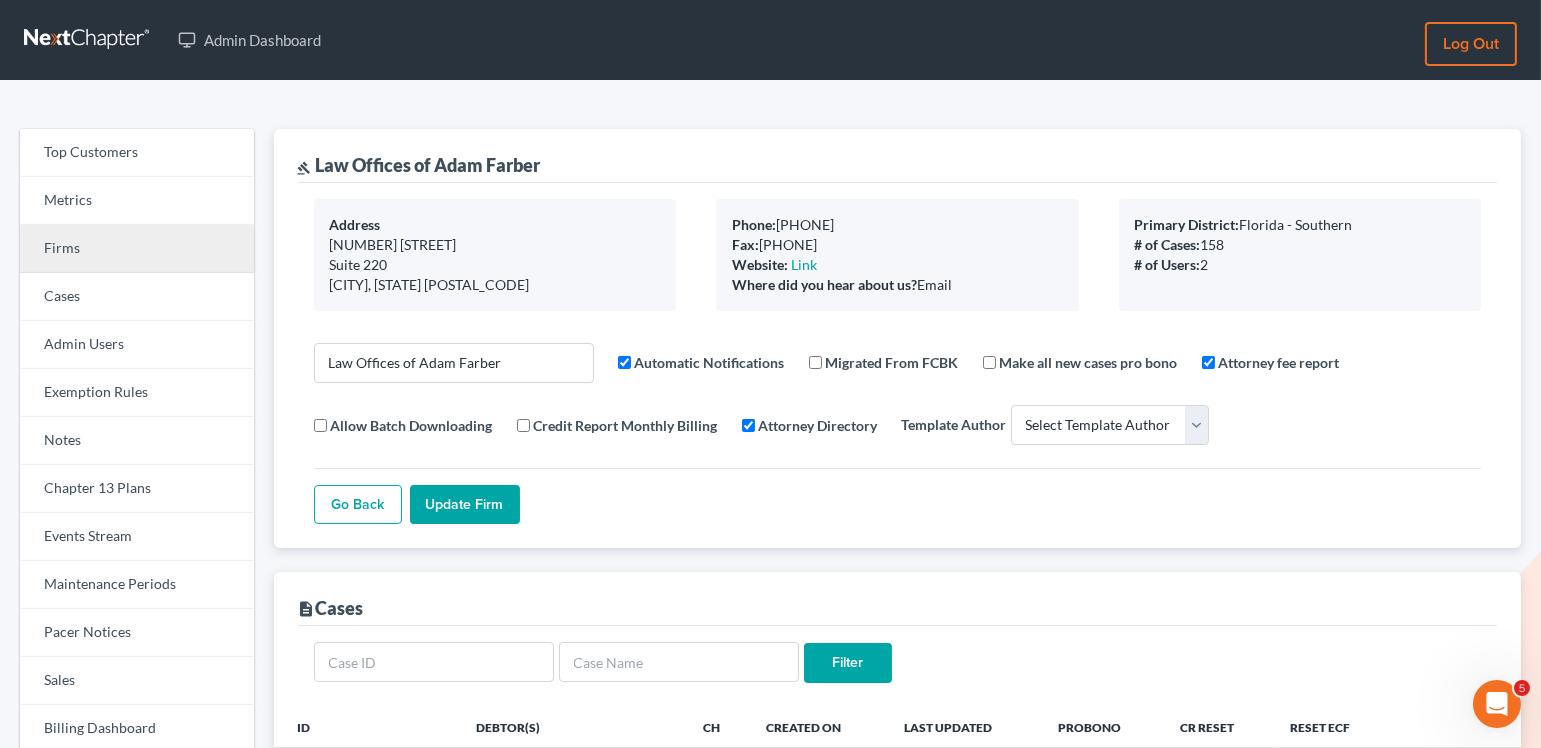 click on "Firms" at bounding box center (137, 249) 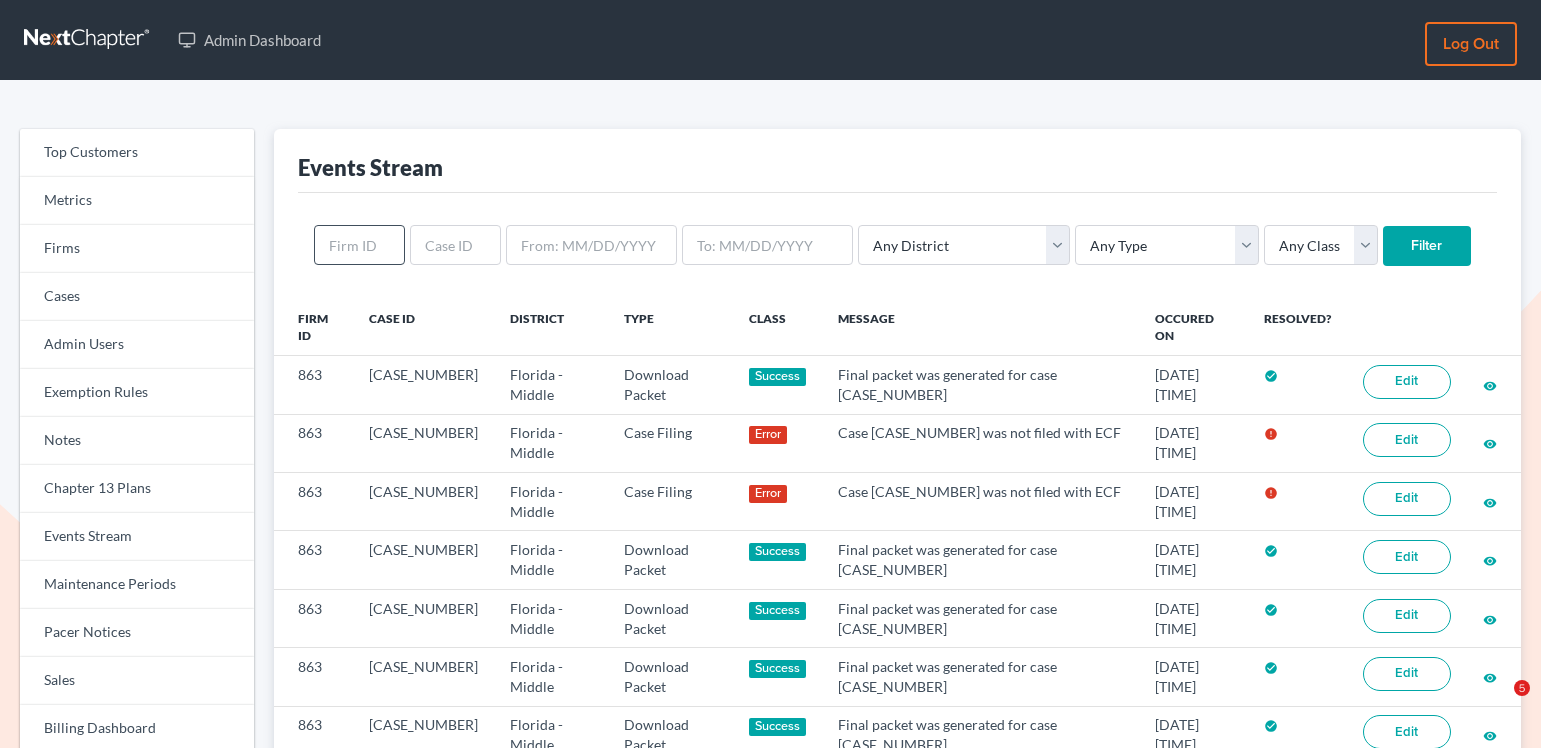 scroll, scrollTop: 0, scrollLeft: 0, axis: both 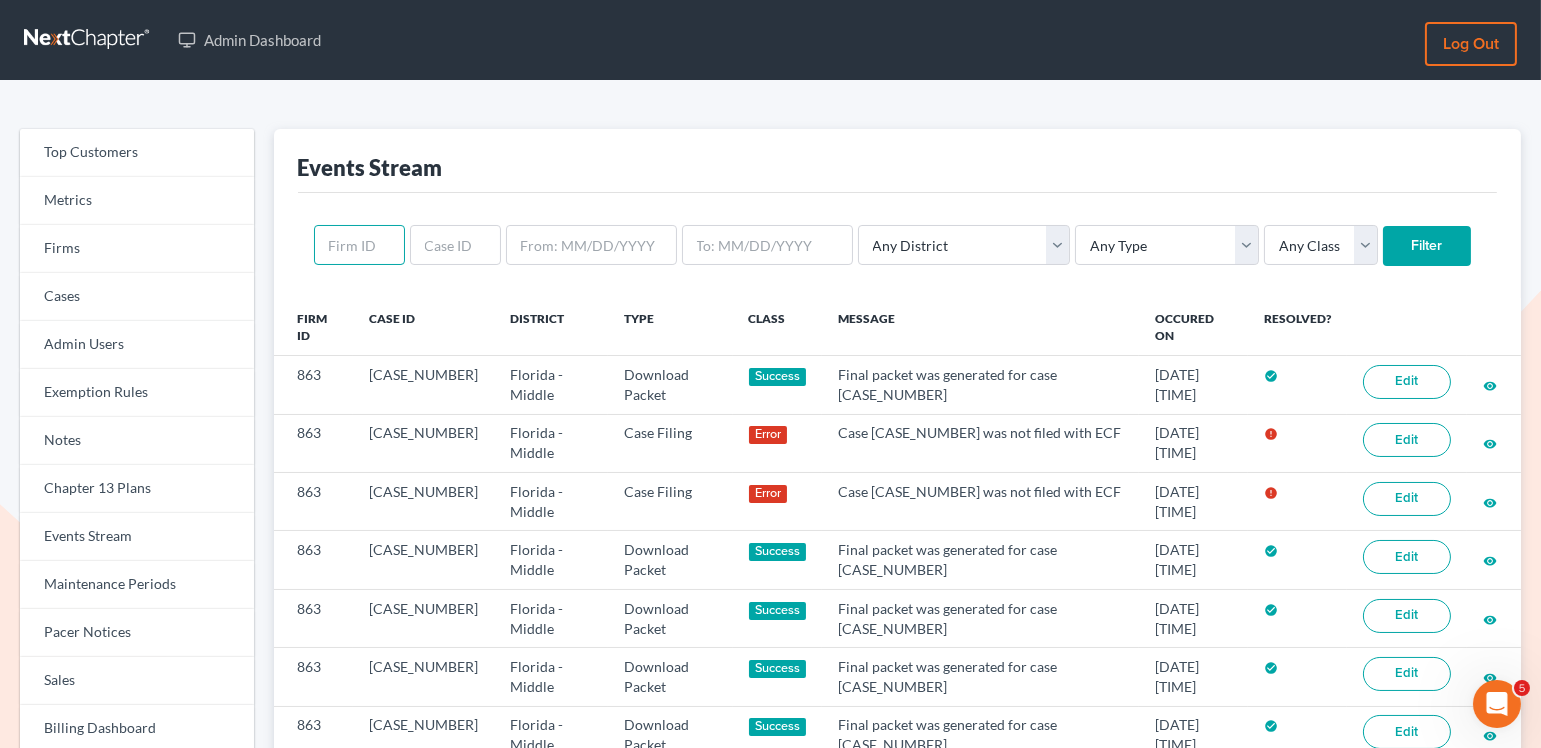 click at bounding box center (359, 245) 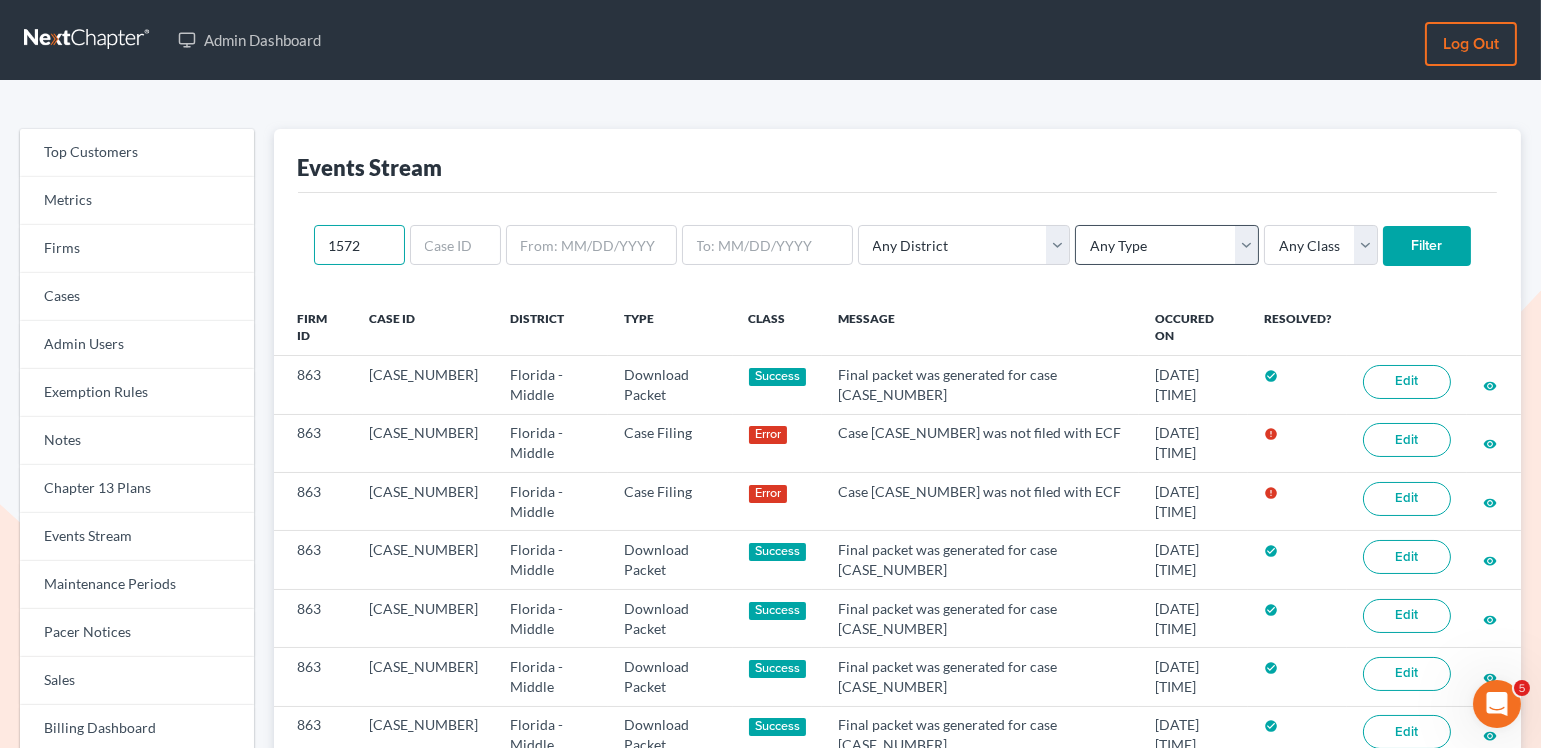 type on "1572" 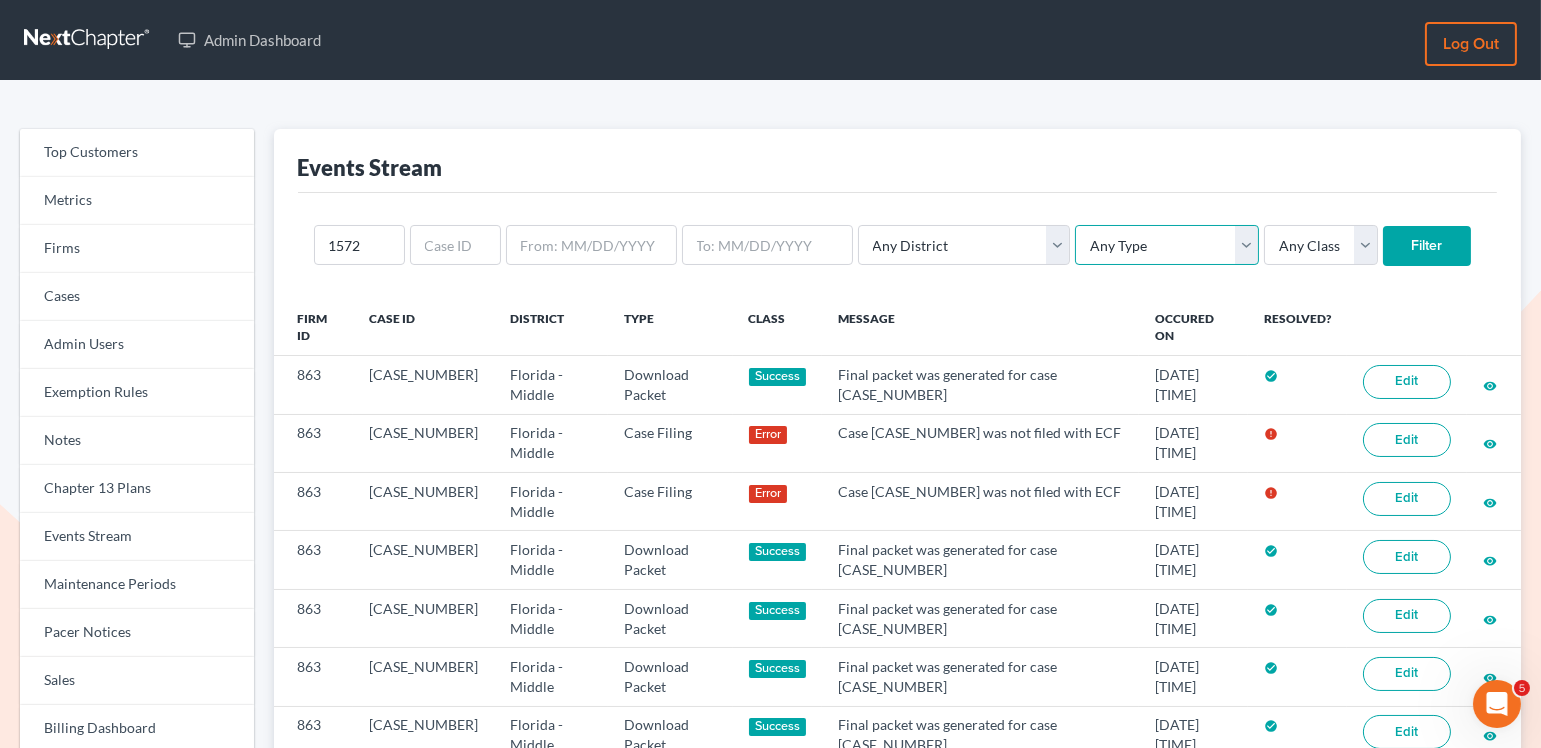 click on "Any Type
Case Applied To Plan
Case Archive
Case Duplicate
Case Filing
Chapter 13 Plan
Chapter 13 Receipt
Client Portal
Credit Card
Credit Report
Debt Import
Directory
Download Packet
Draft Packet
Fee Receipt
New Case
Payment
Payment Import
Payment Plan
Preview" at bounding box center [1167, 245] 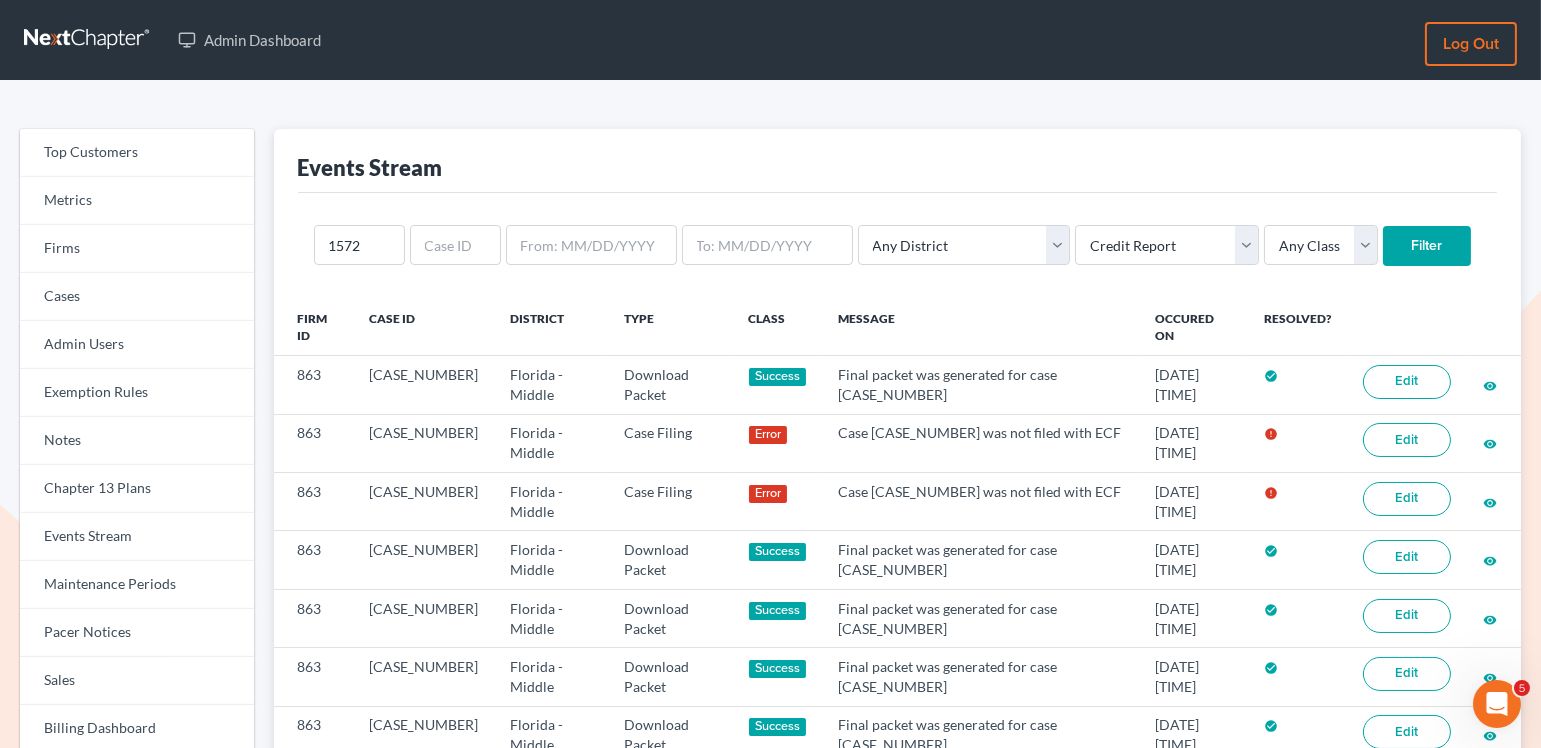 click on "Filter" at bounding box center [1427, 246] 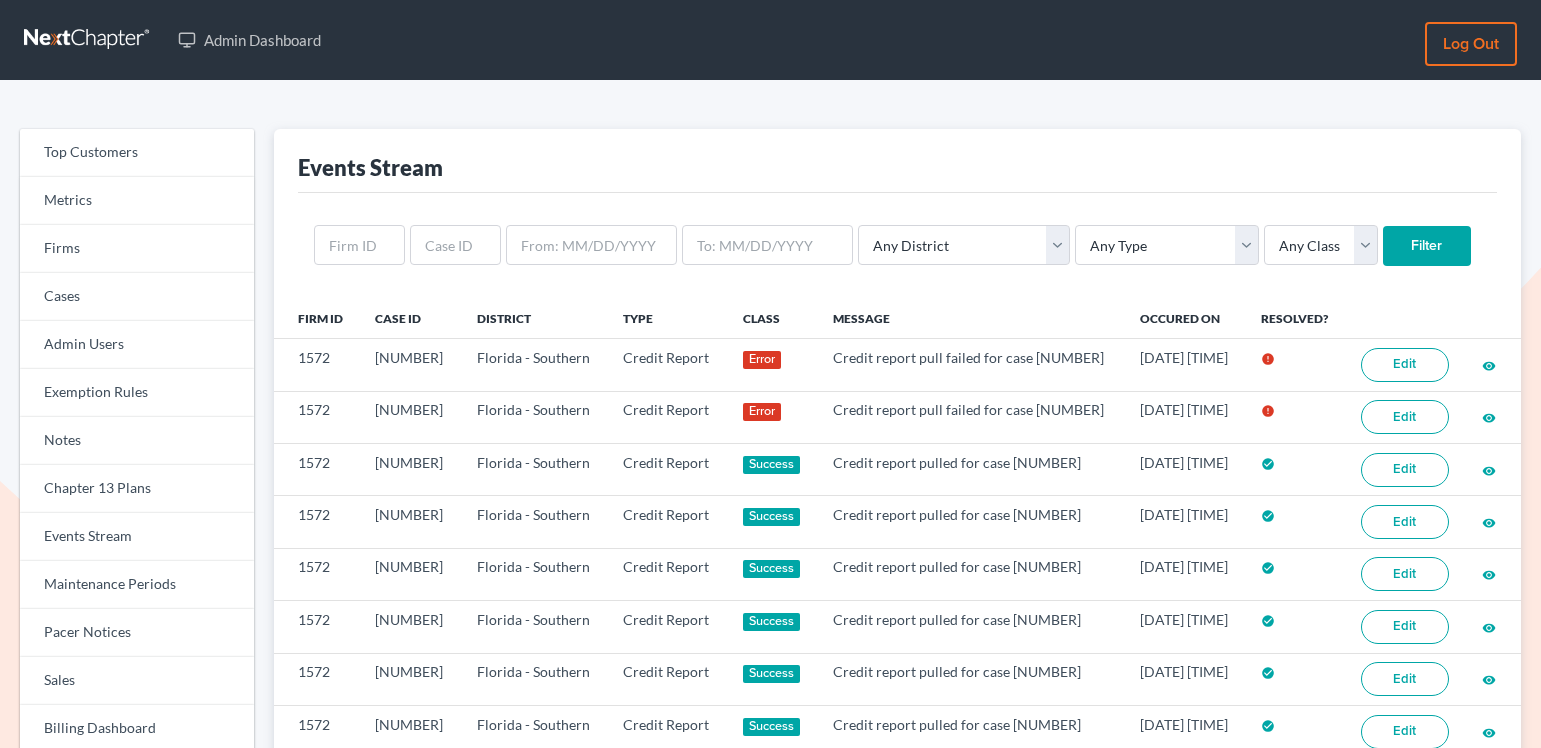 scroll, scrollTop: 0, scrollLeft: 0, axis: both 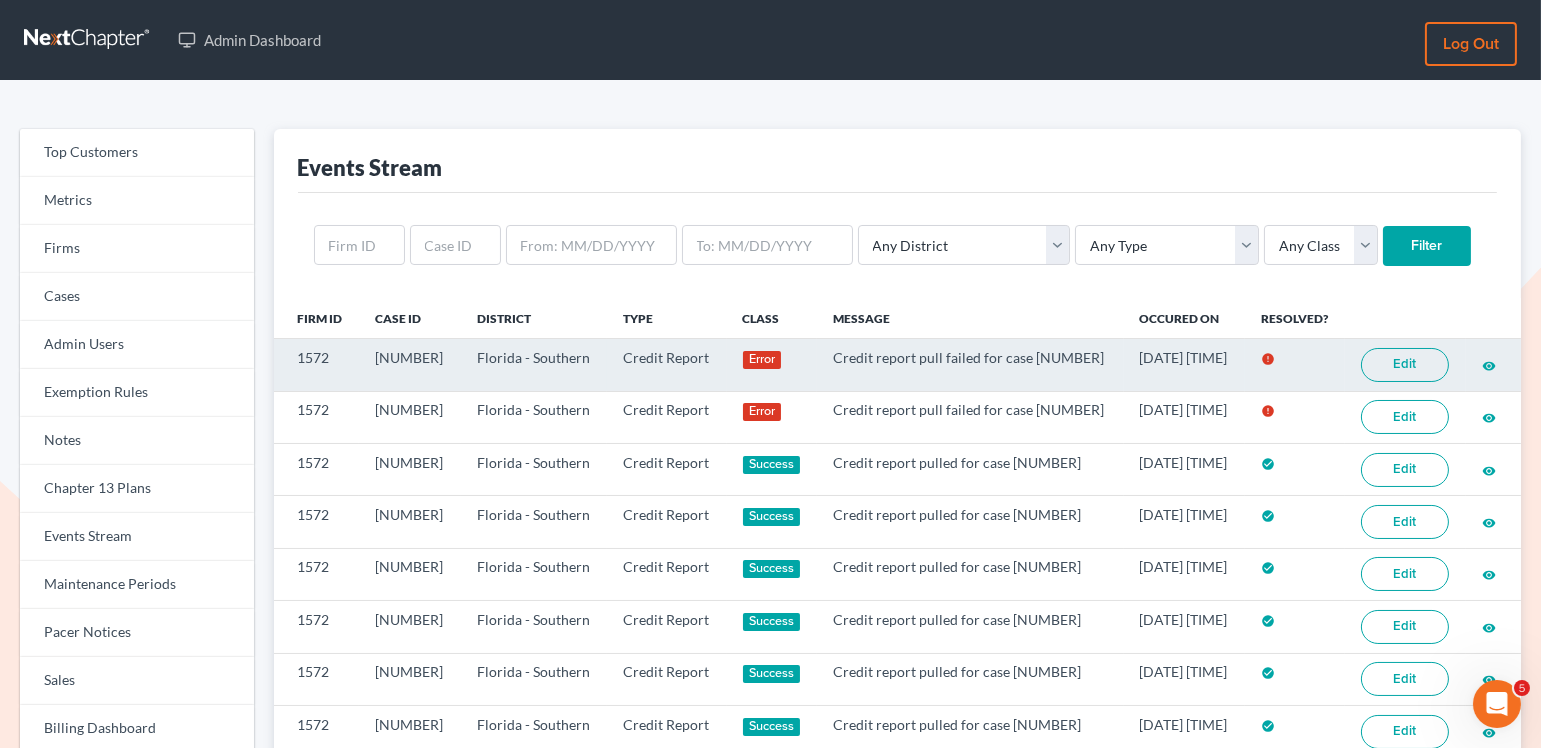 click on "Edit" at bounding box center [1405, 365] 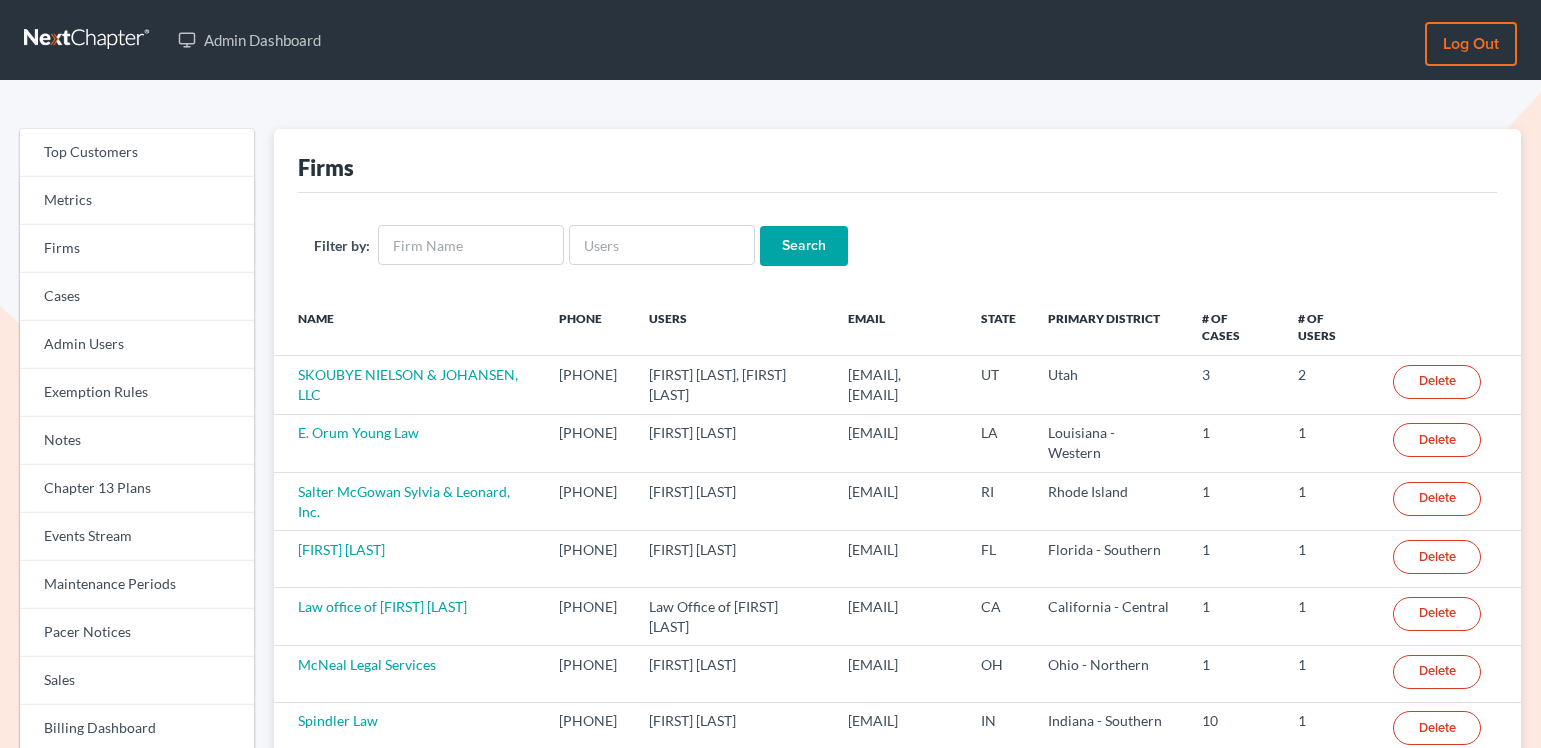 scroll, scrollTop: 0, scrollLeft: 0, axis: both 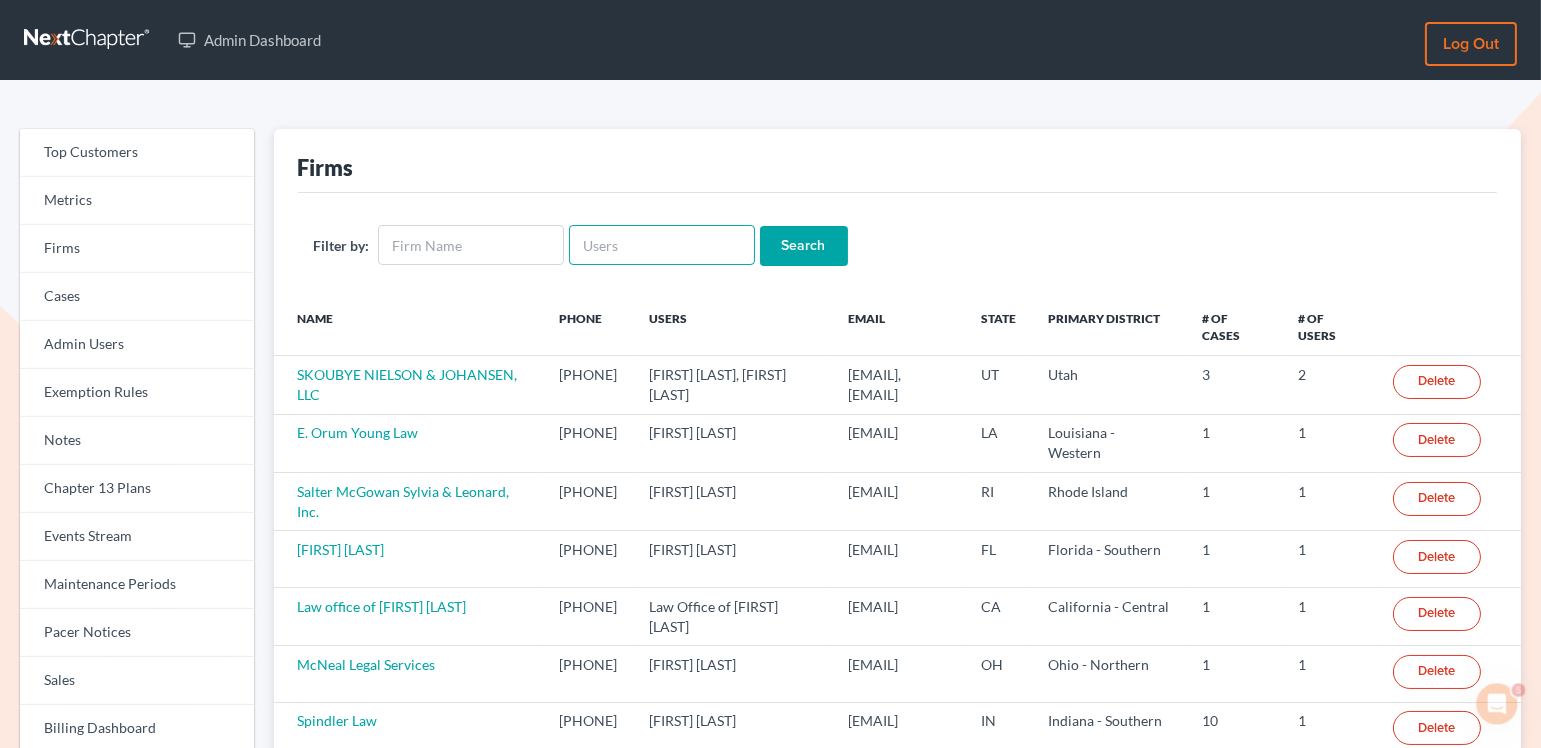 click at bounding box center [662, 245] 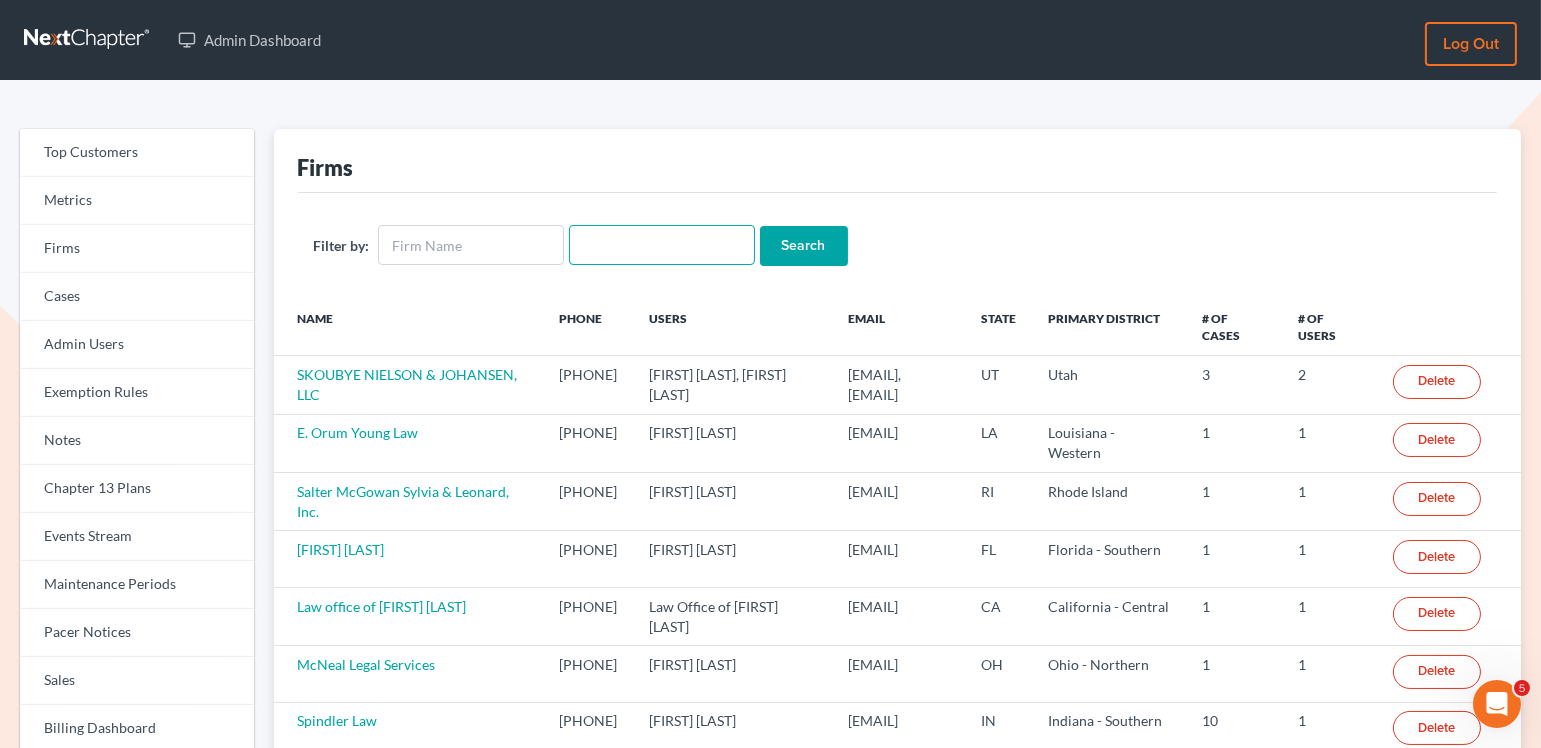 paste on "mmills@thedalf.com" 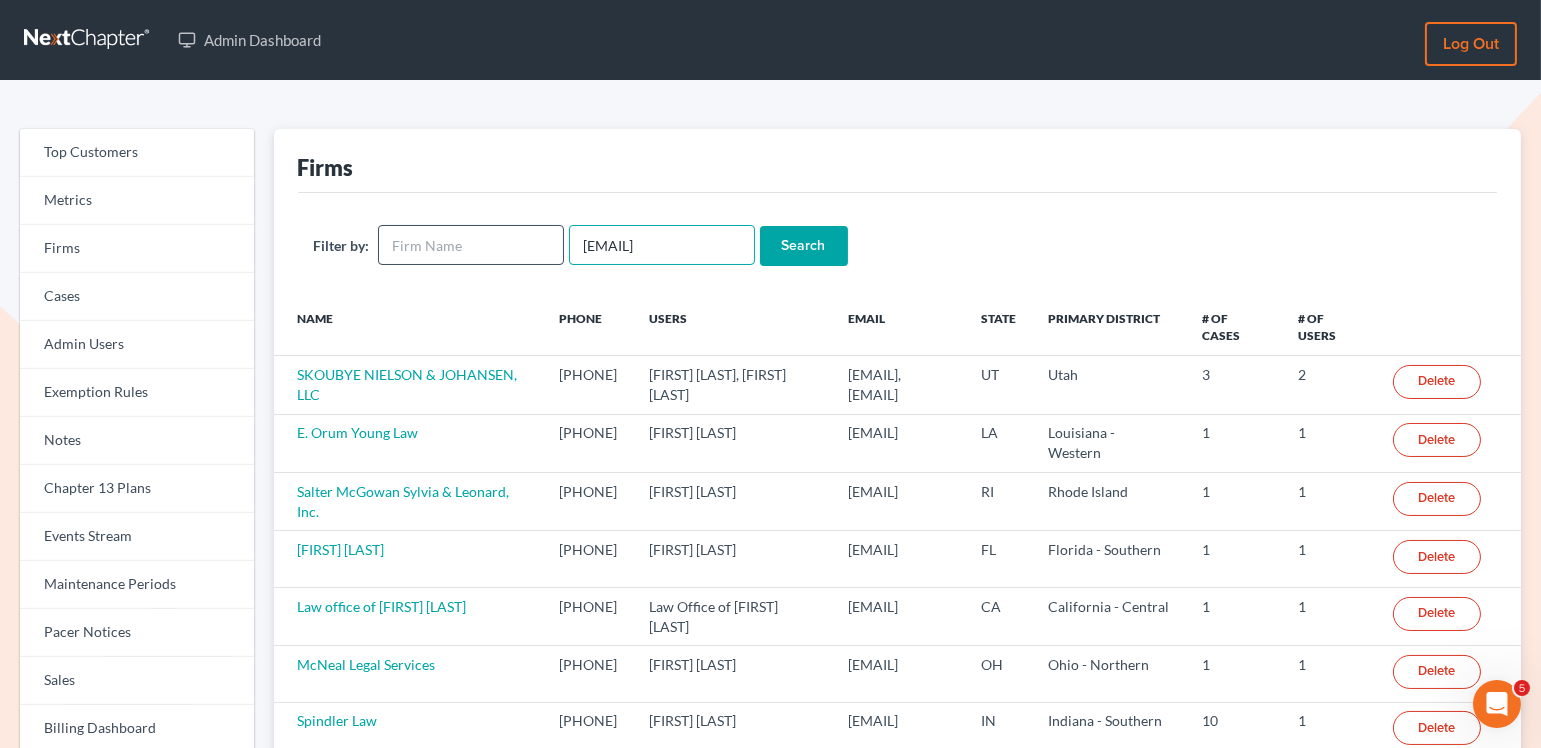 drag, startPoint x: 579, startPoint y: 241, endPoint x: 542, endPoint y: 235, distance: 37.48333 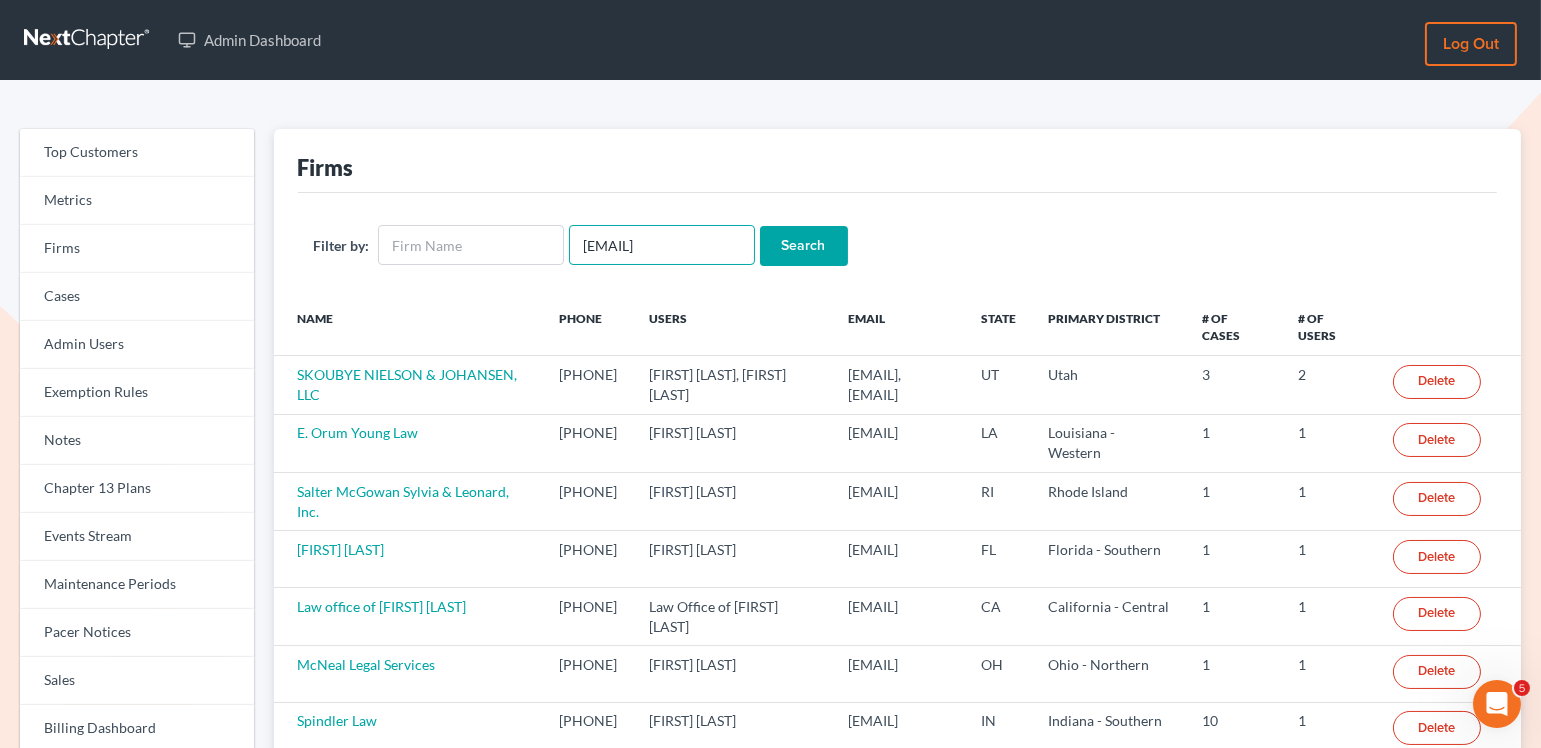 type on "[EMAIL]" 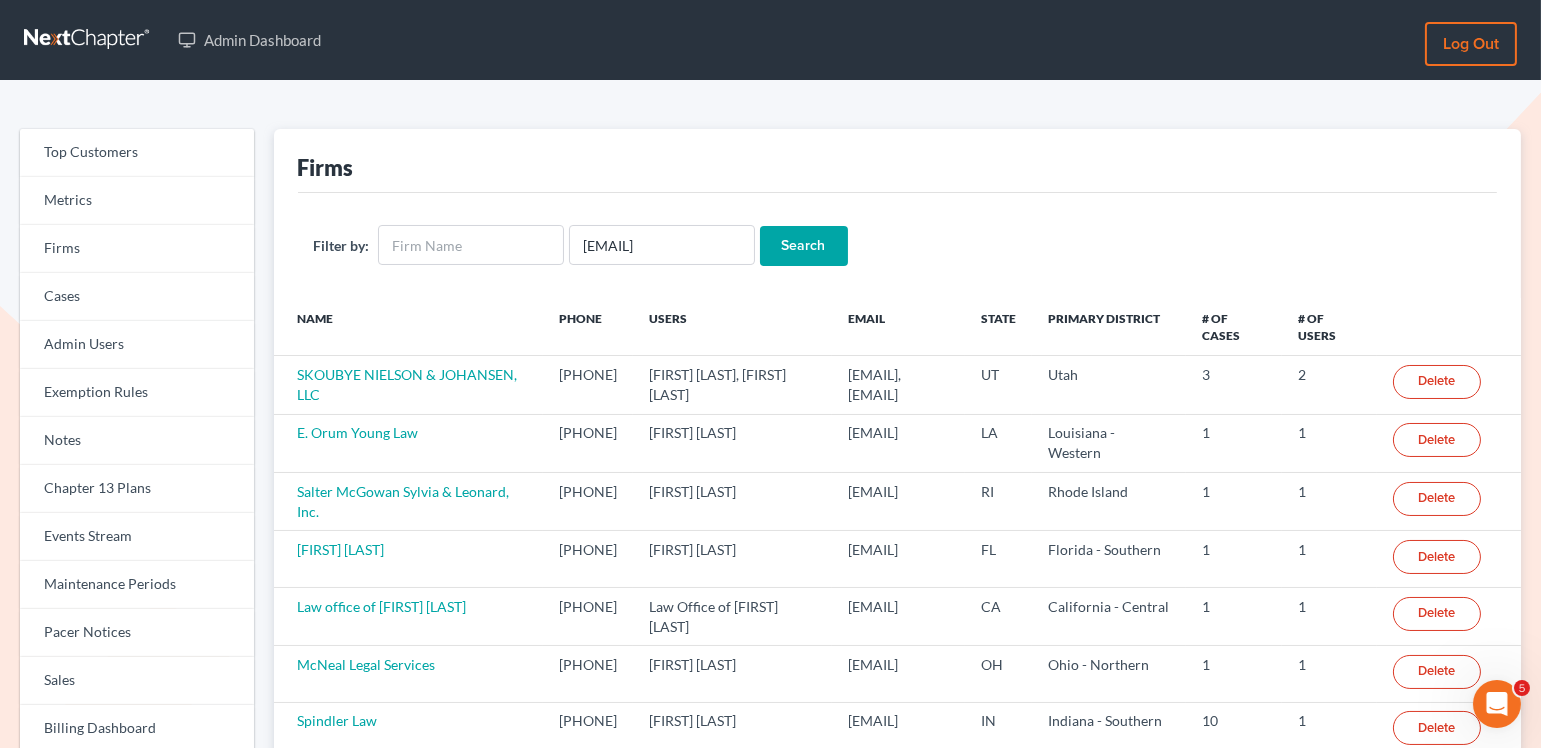click on "Filter by: mmills@thedalf.com Search" at bounding box center [898, 245] 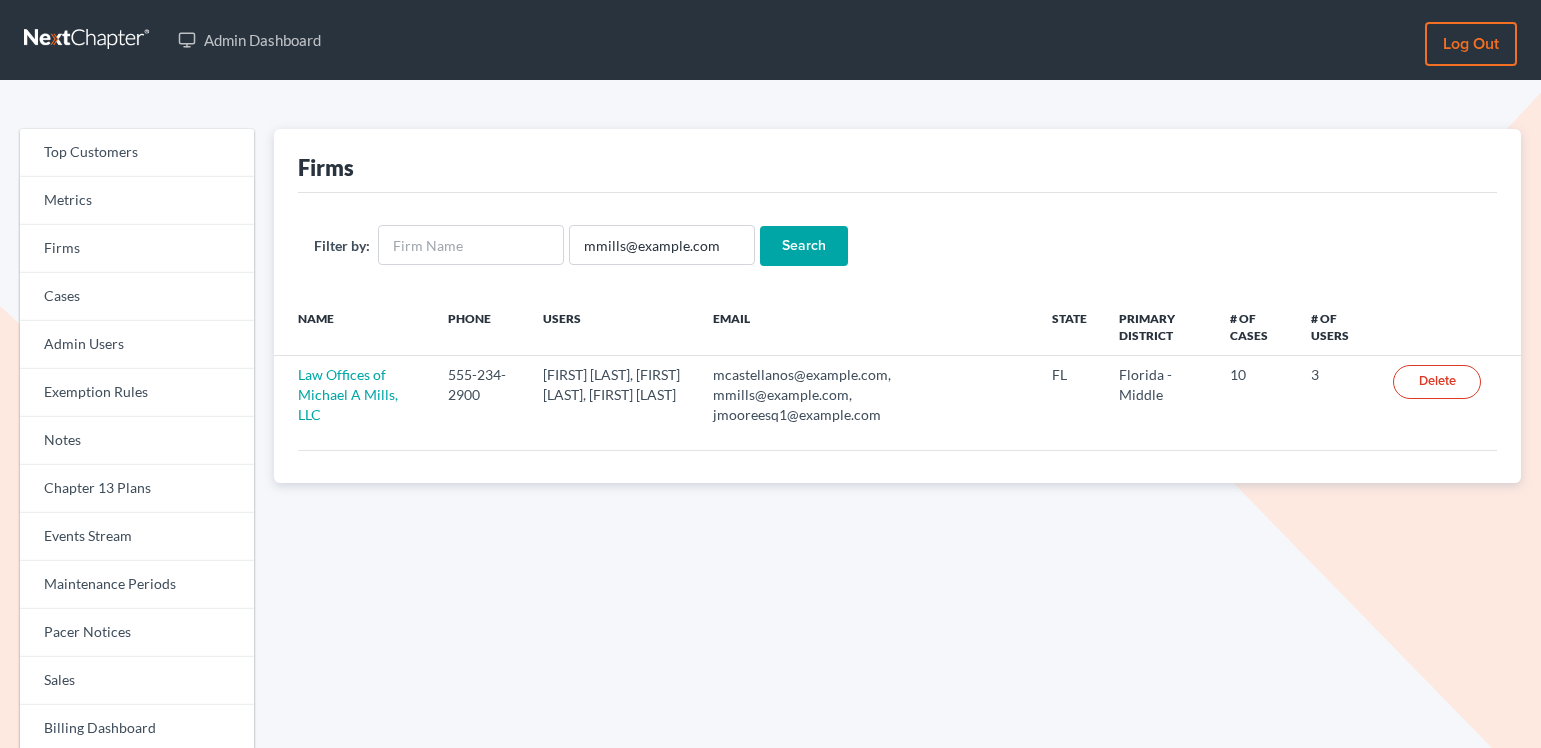 scroll, scrollTop: 0, scrollLeft: 0, axis: both 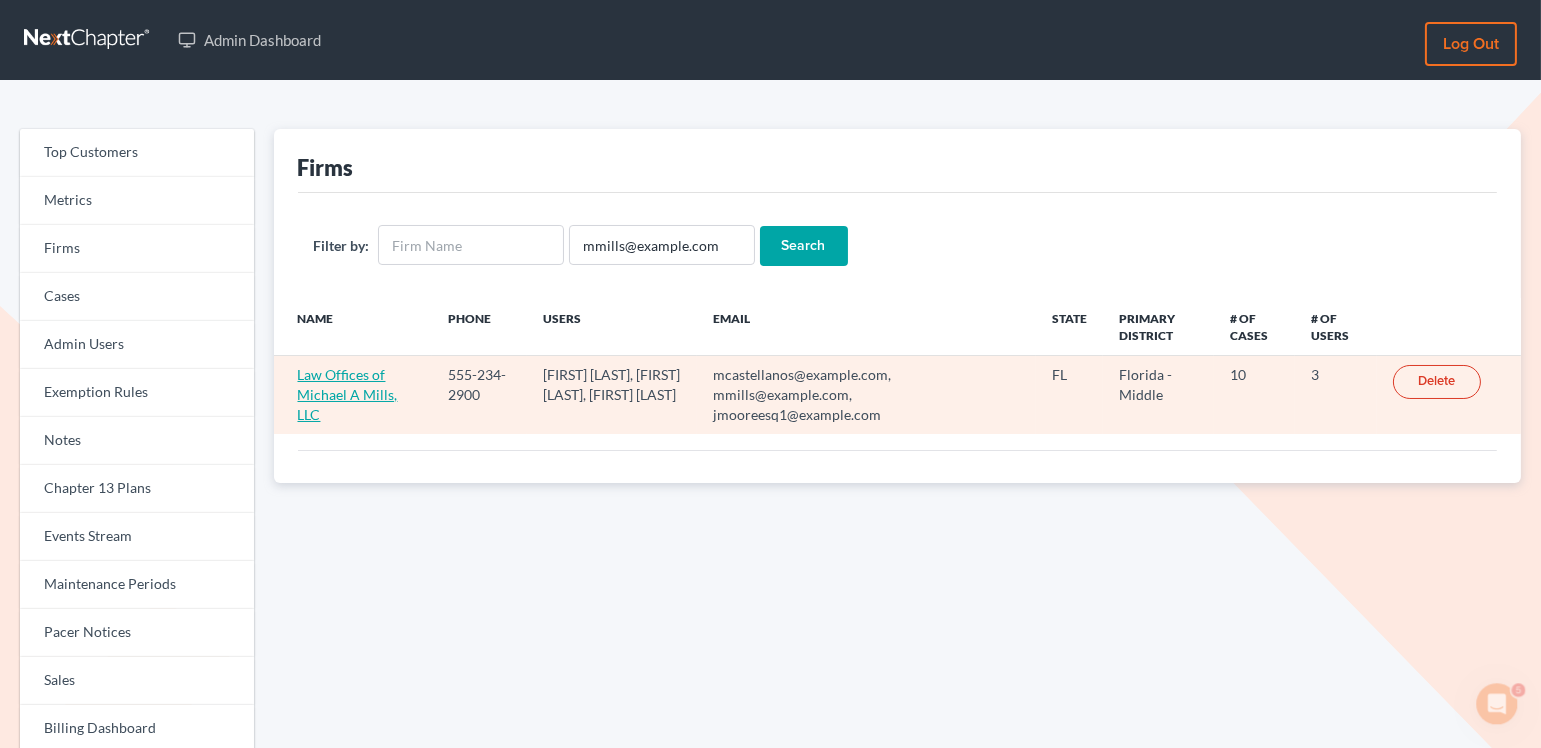 click on "Law Offices of Michael A Mills, LLC" at bounding box center [348, 394] 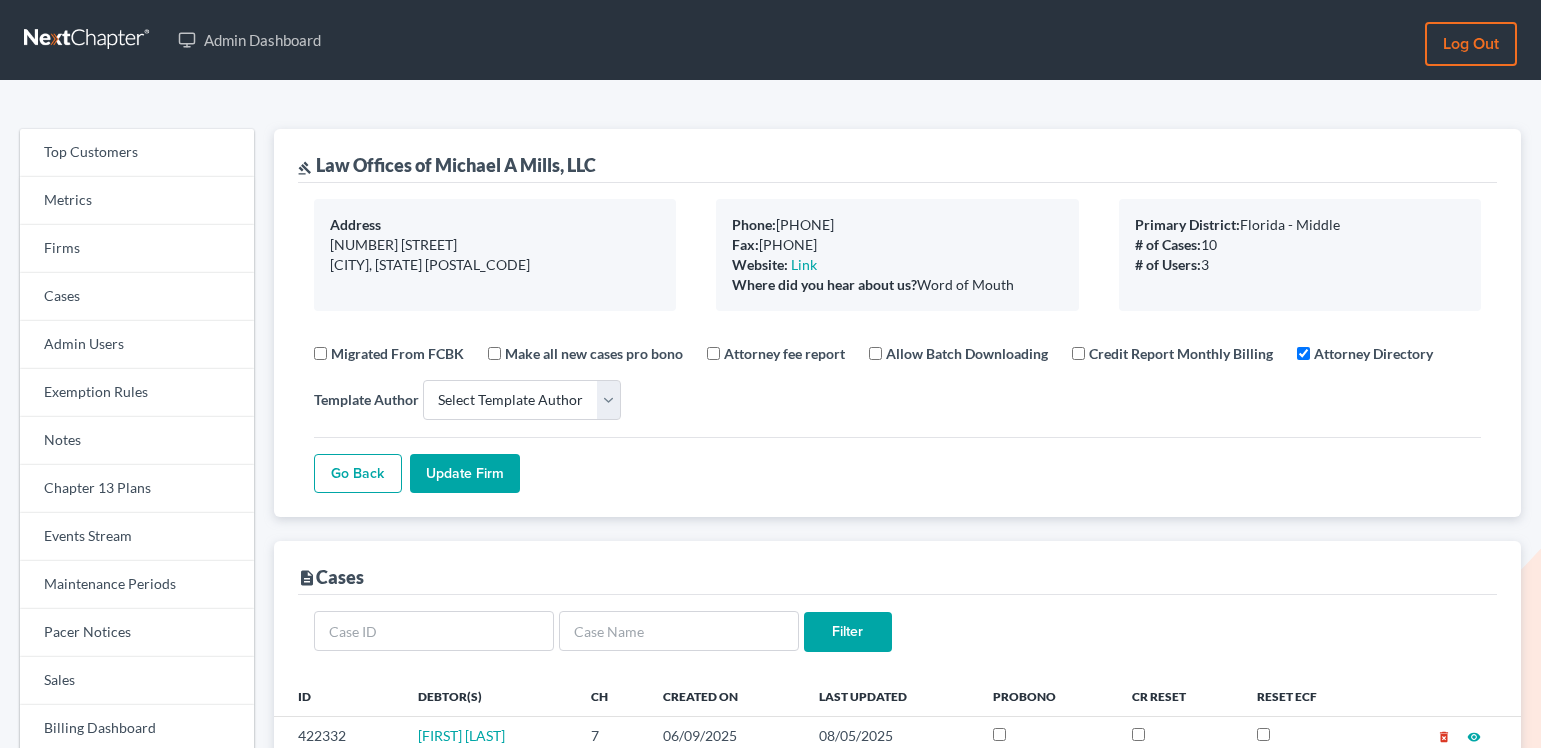 select 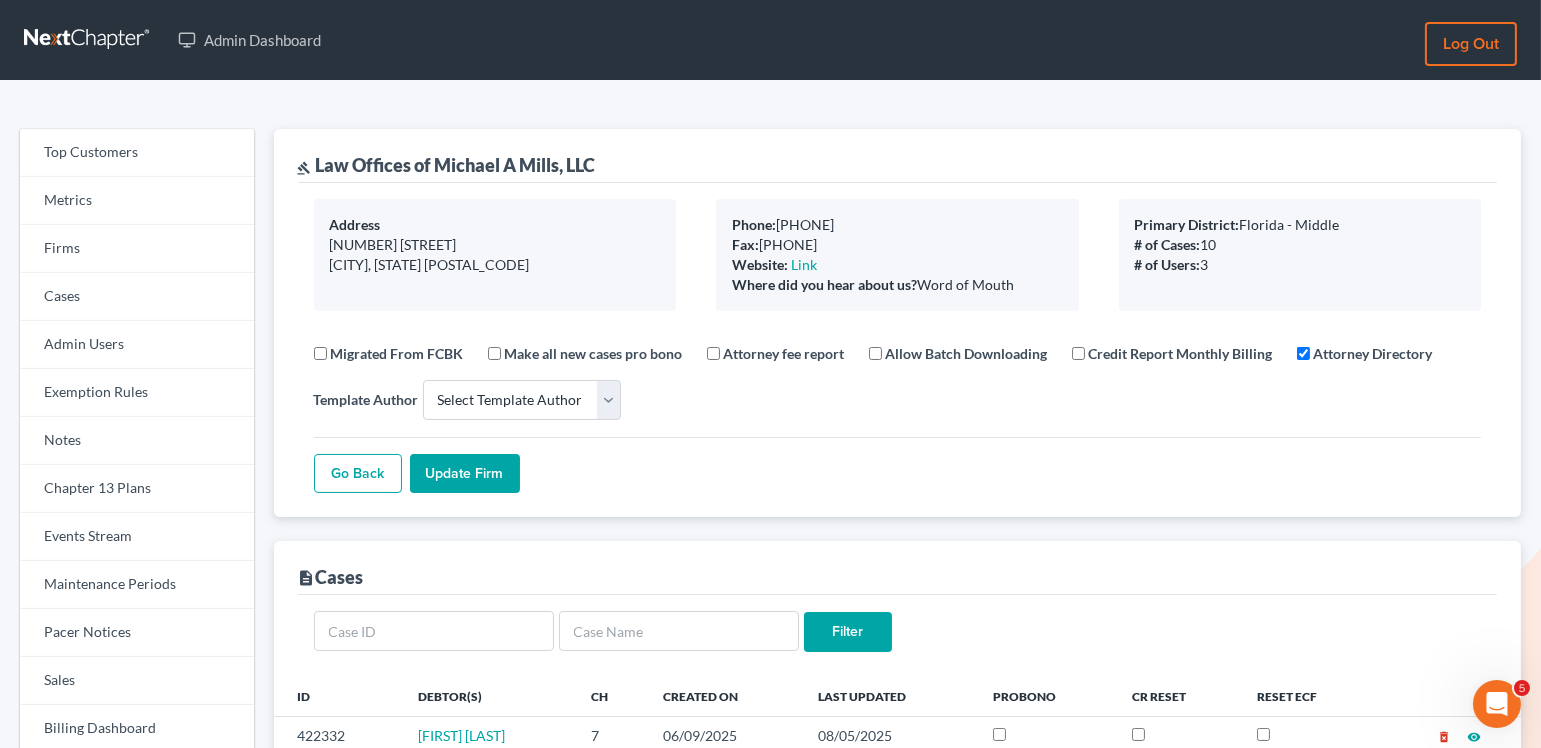 scroll, scrollTop: 0, scrollLeft: 0, axis: both 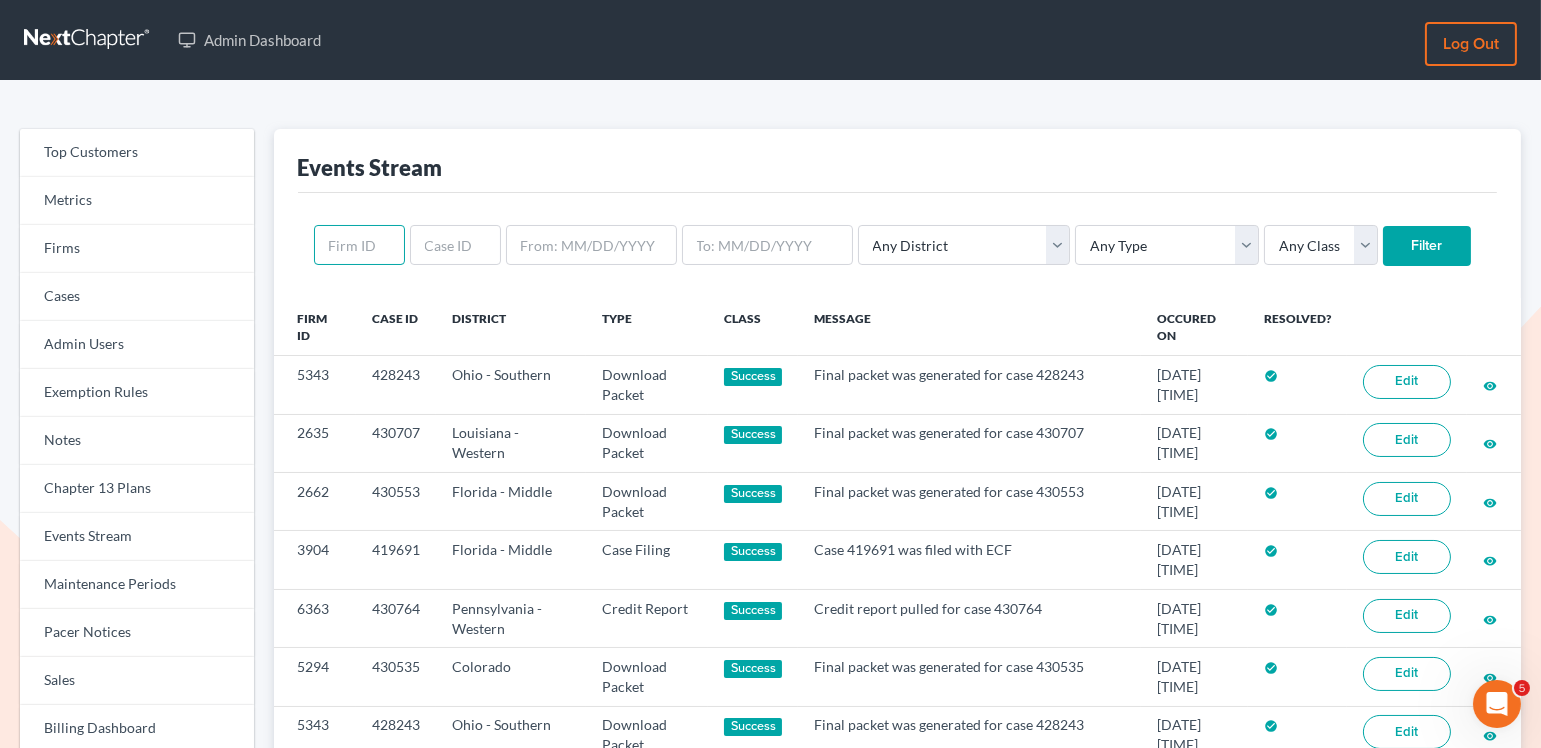 click at bounding box center (359, 245) 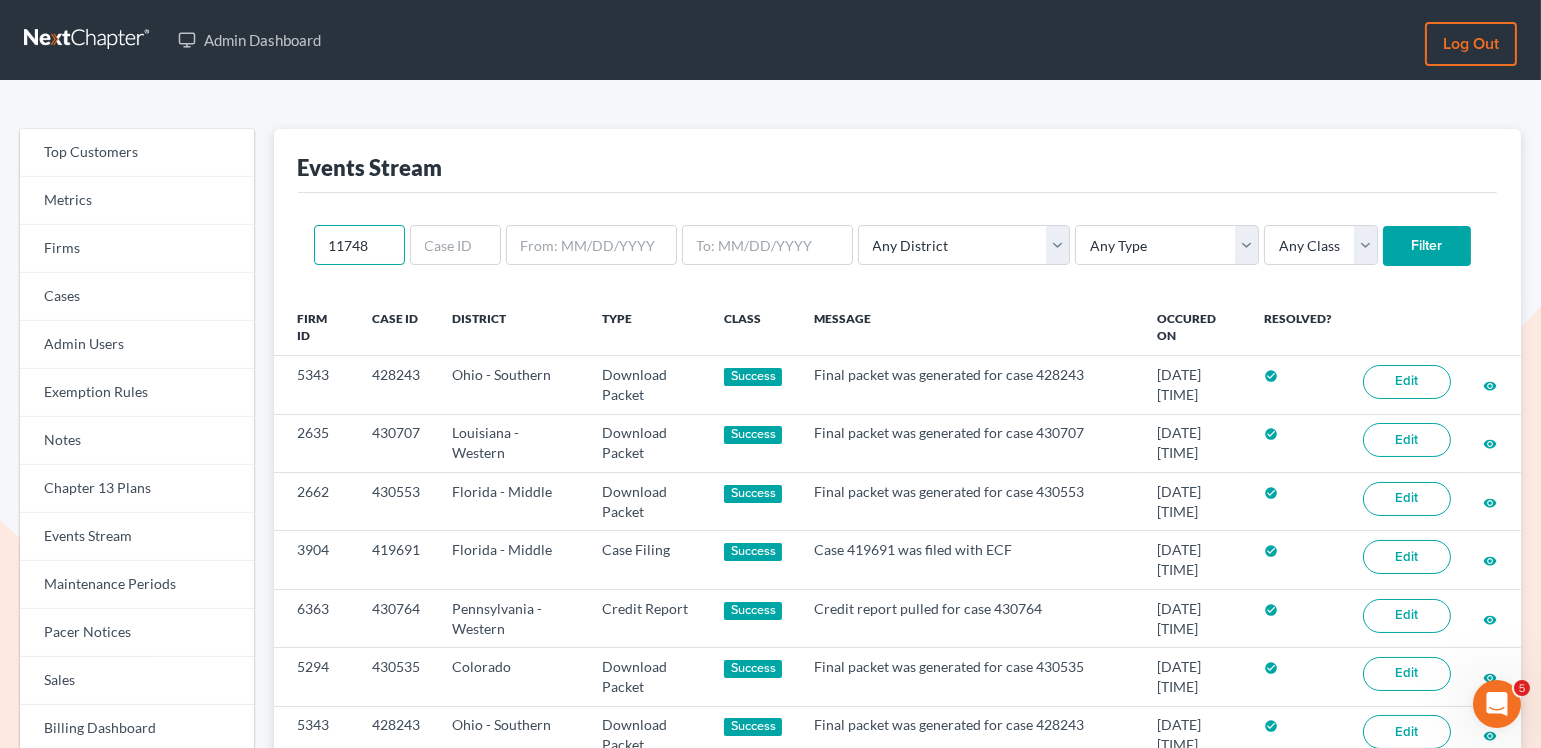 type on "11748" 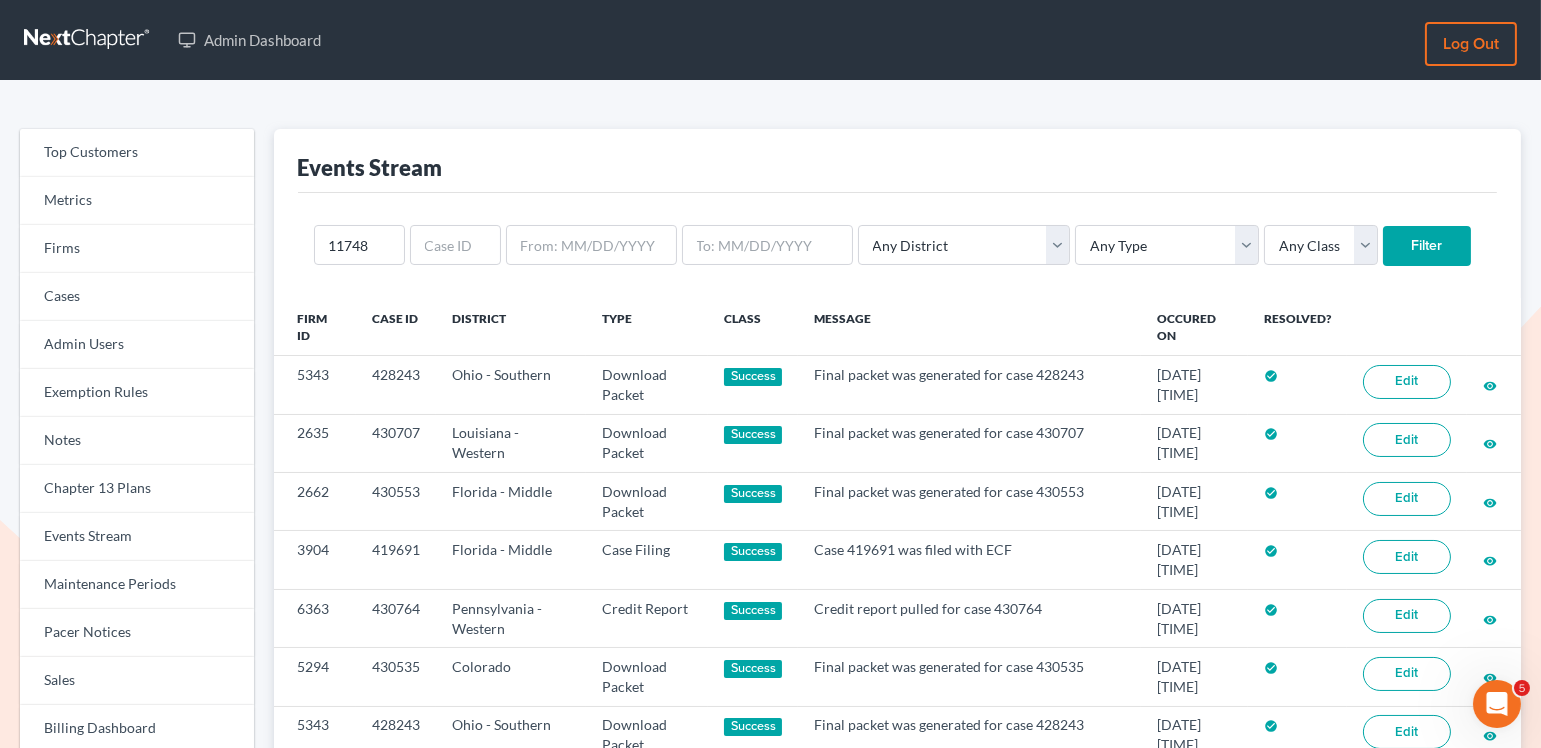 click on "Filter" at bounding box center [1427, 246] 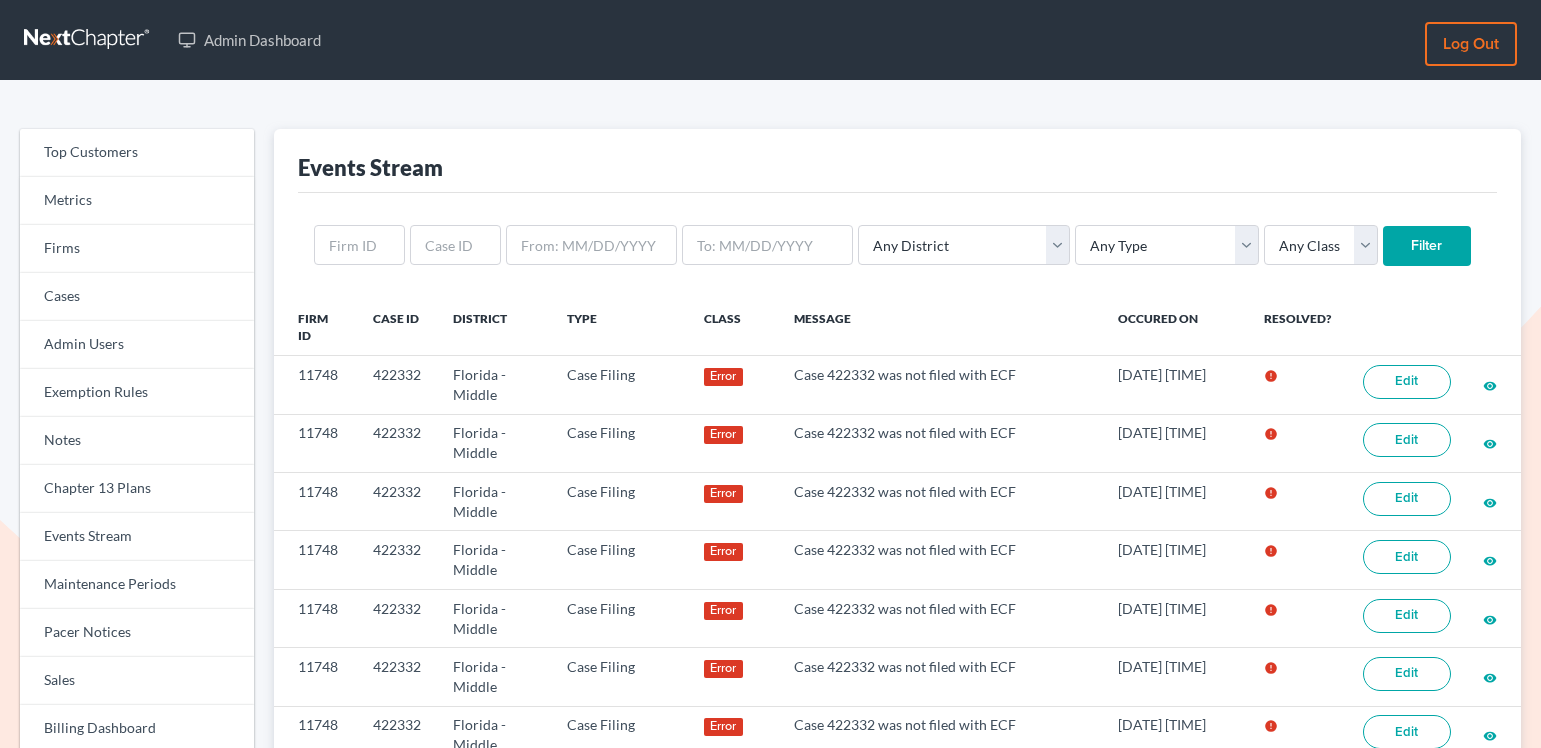 scroll, scrollTop: 0, scrollLeft: 0, axis: both 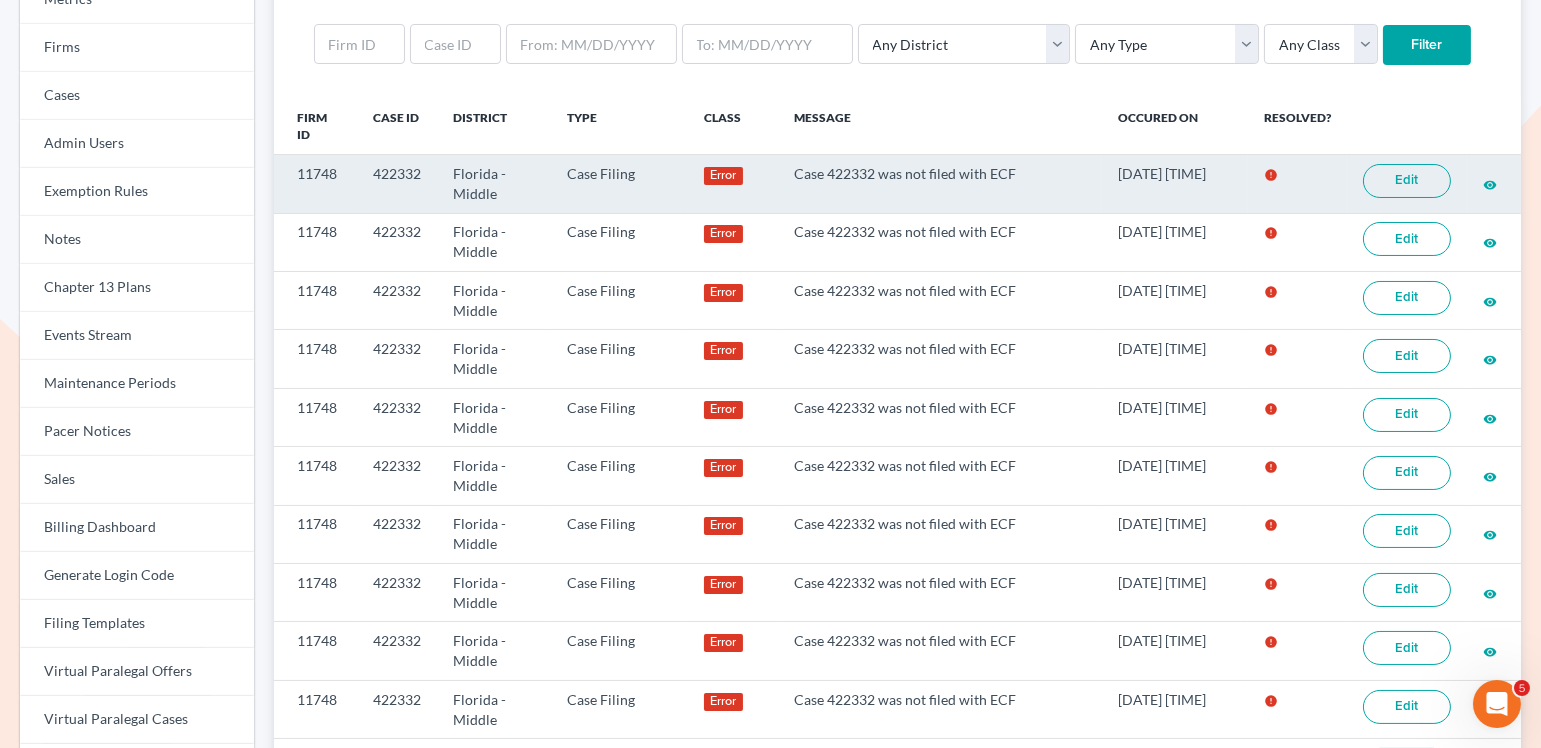 click on "Edit" at bounding box center (1407, 181) 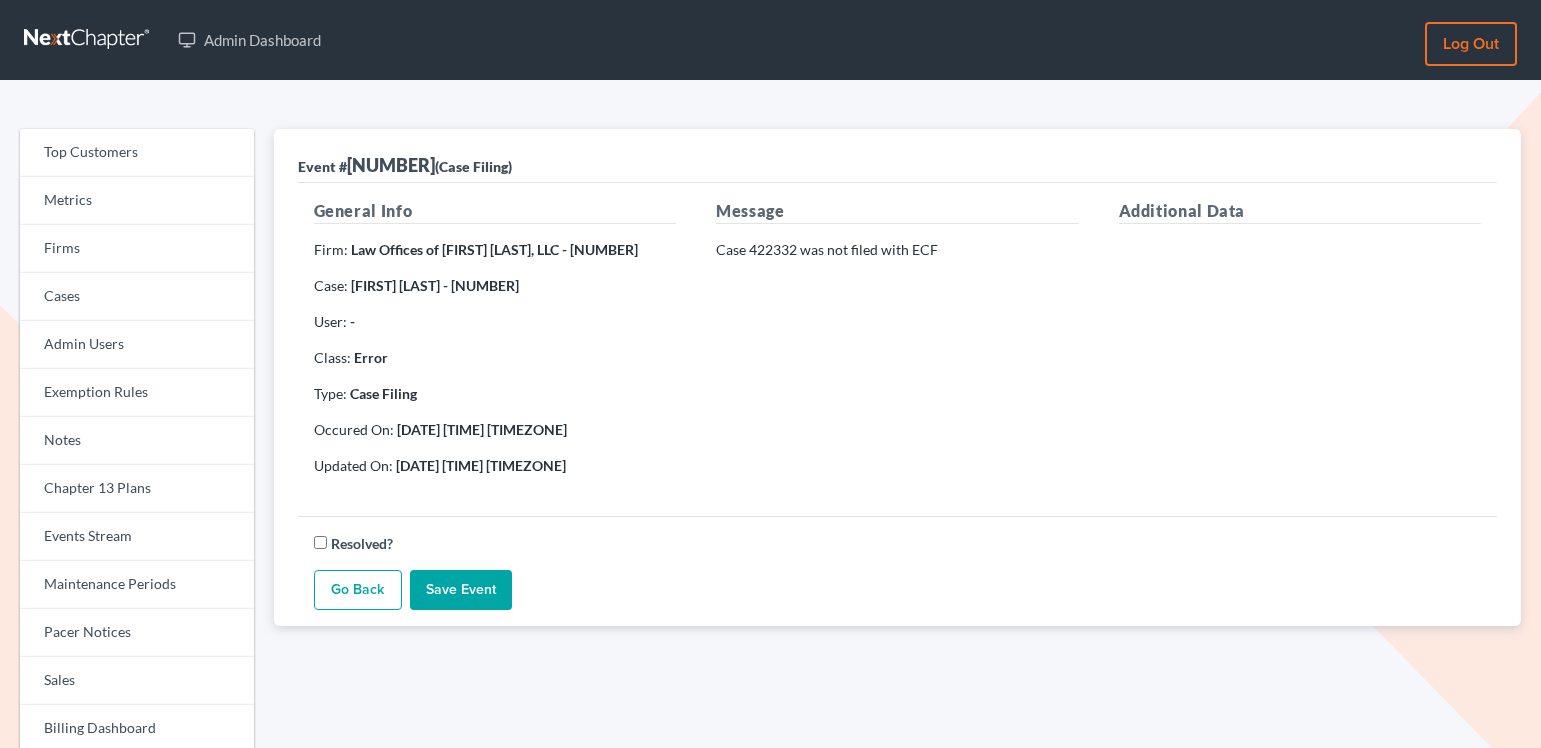 scroll, scrollTop: 0, scrollLeft: 0, axis: both 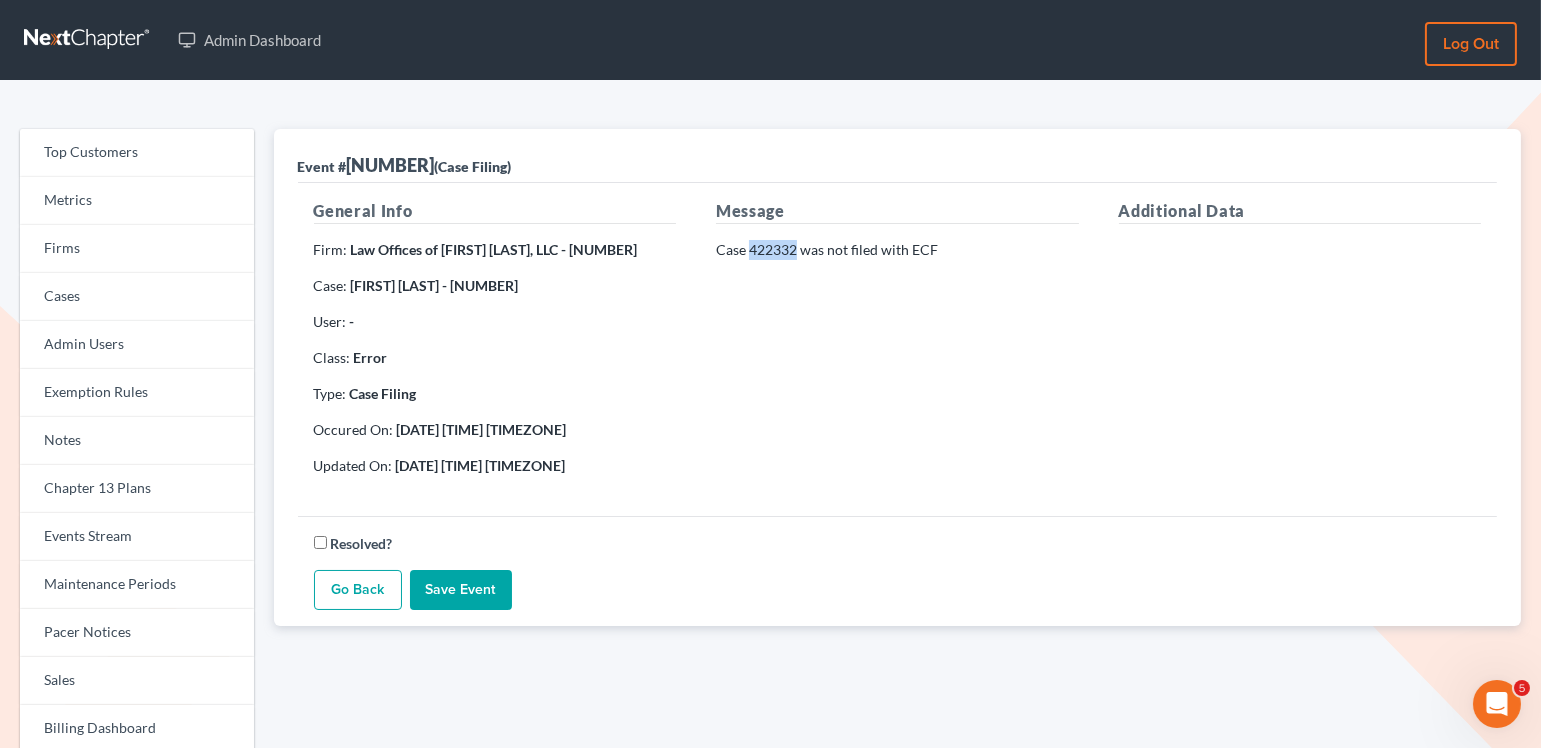 drag, startPoint x: 795, startPoint y: 247, endPoint x: 748, endPoint y: 248, distance: 47.010635 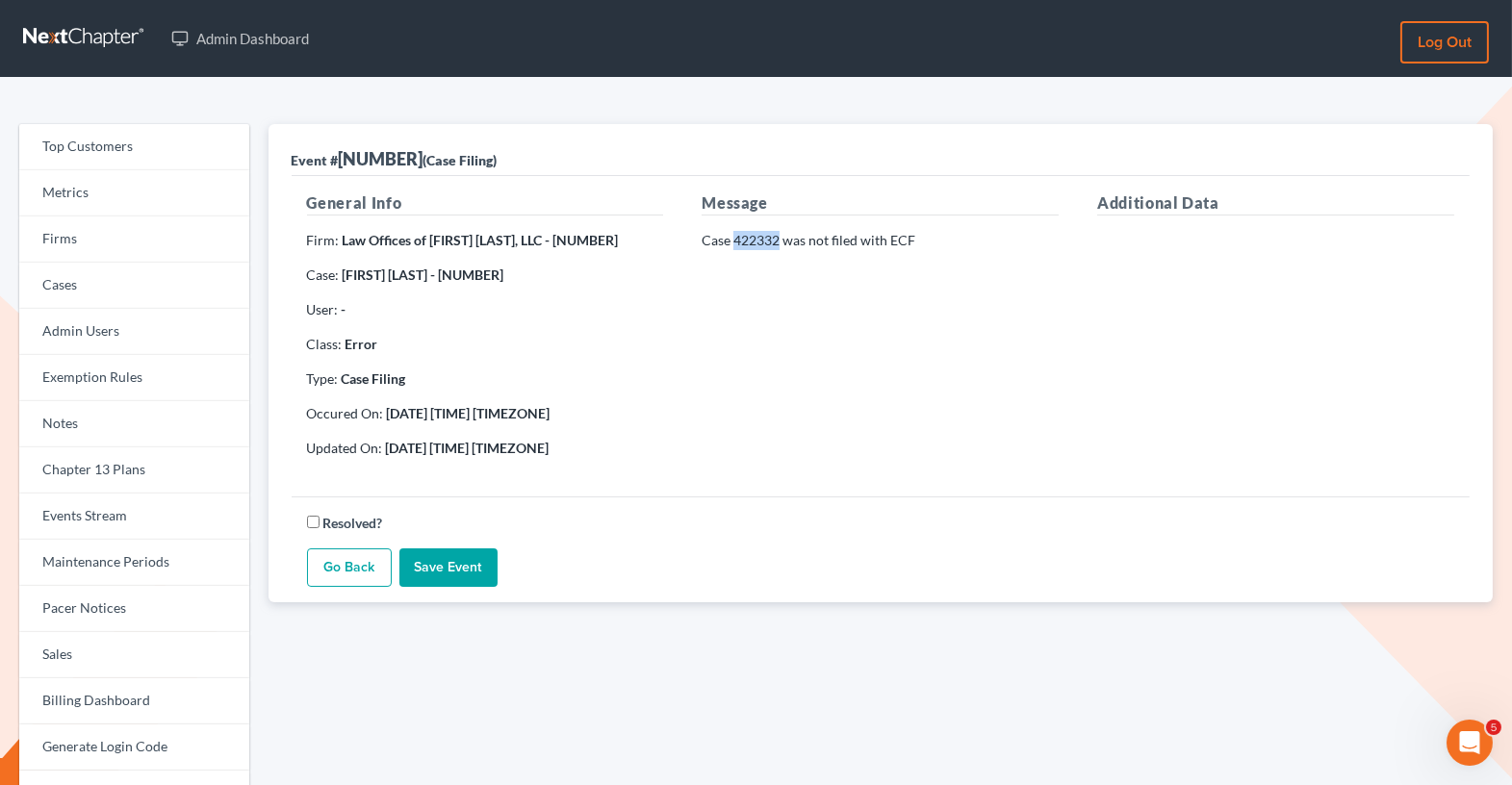 click on "Case 422332 was not filed with ECF" at bounding box center [880, 241] 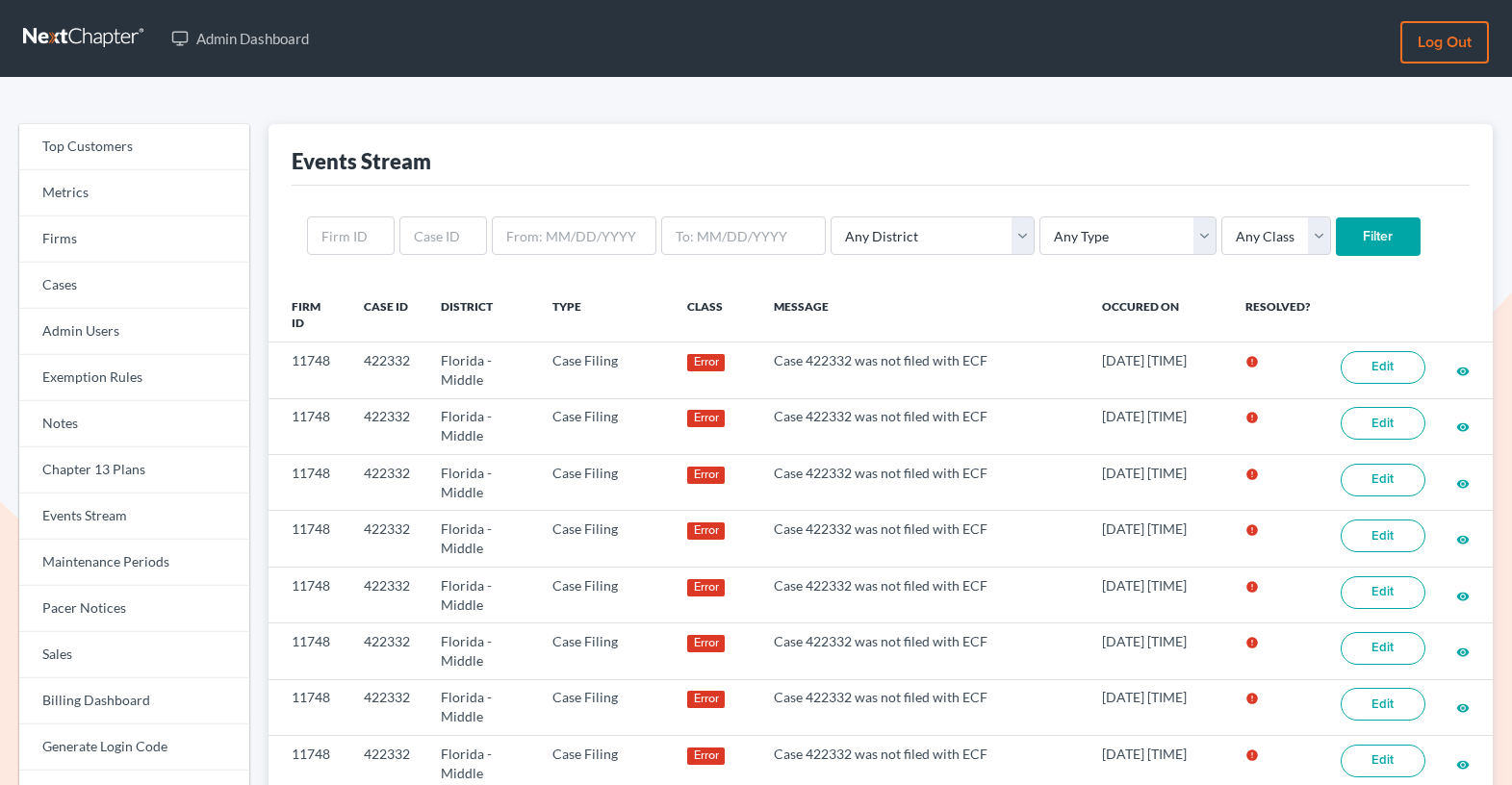 scroll, scrollTop: 193, scrollLeft: 0, axis: vertical 